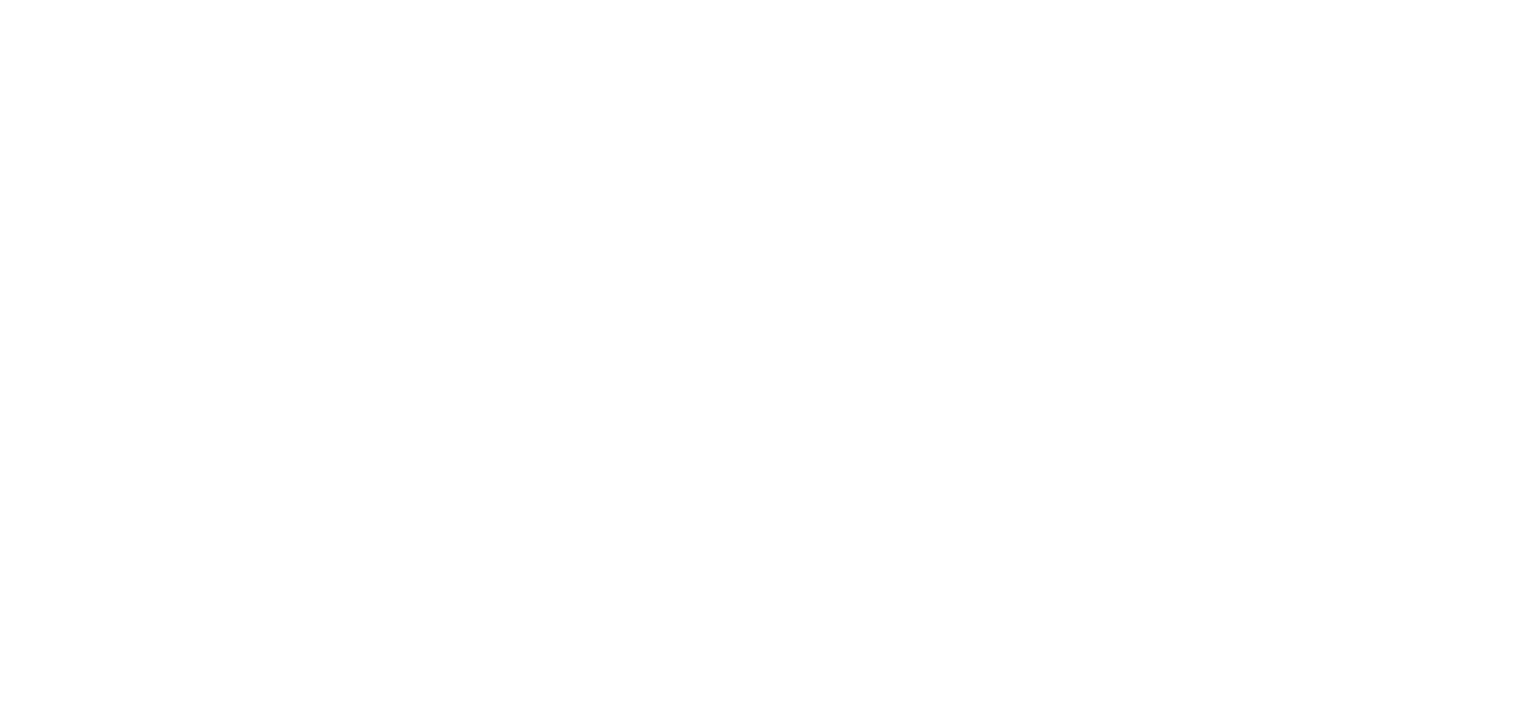 scroll, scrollTop: 0, scrollLeft: 0, axis: both 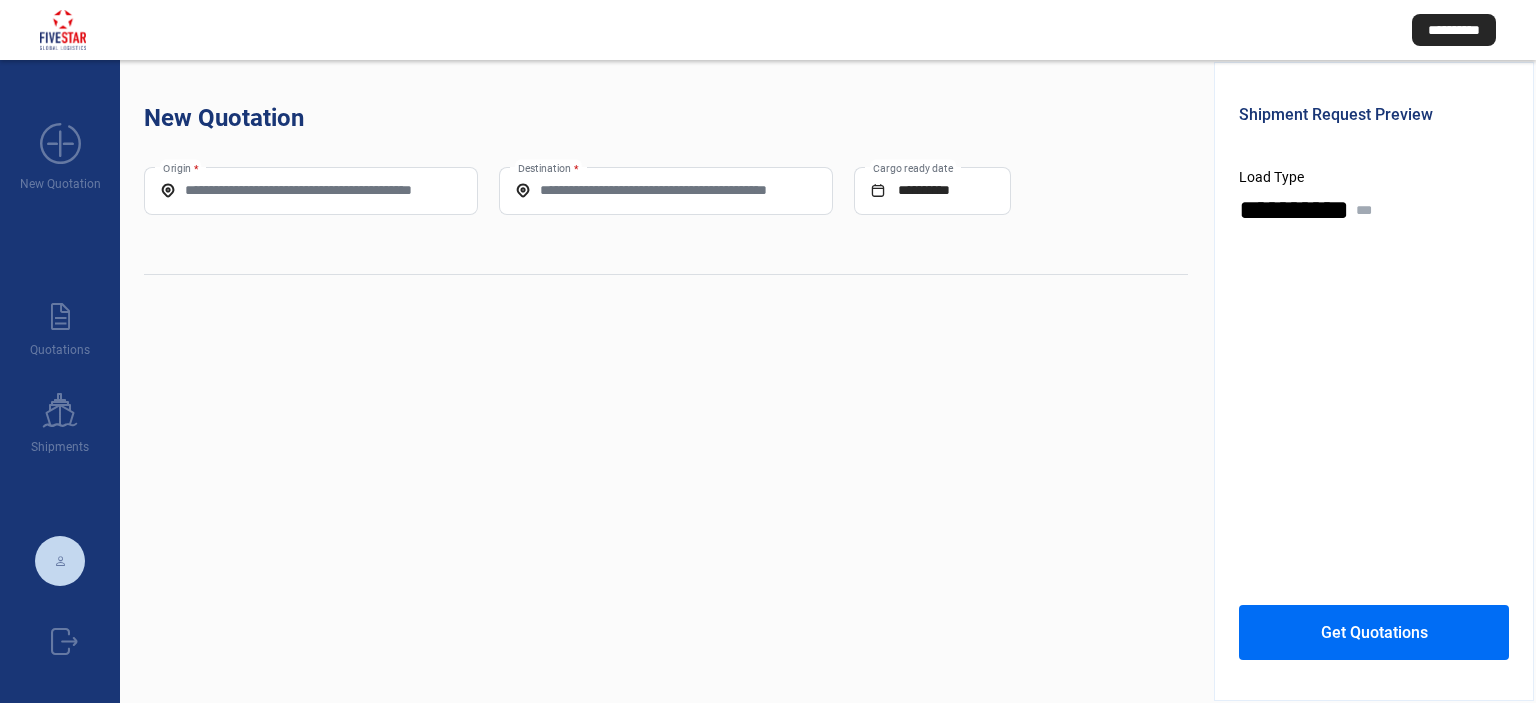 click on "Origin *" at bounding box center (311, 191) 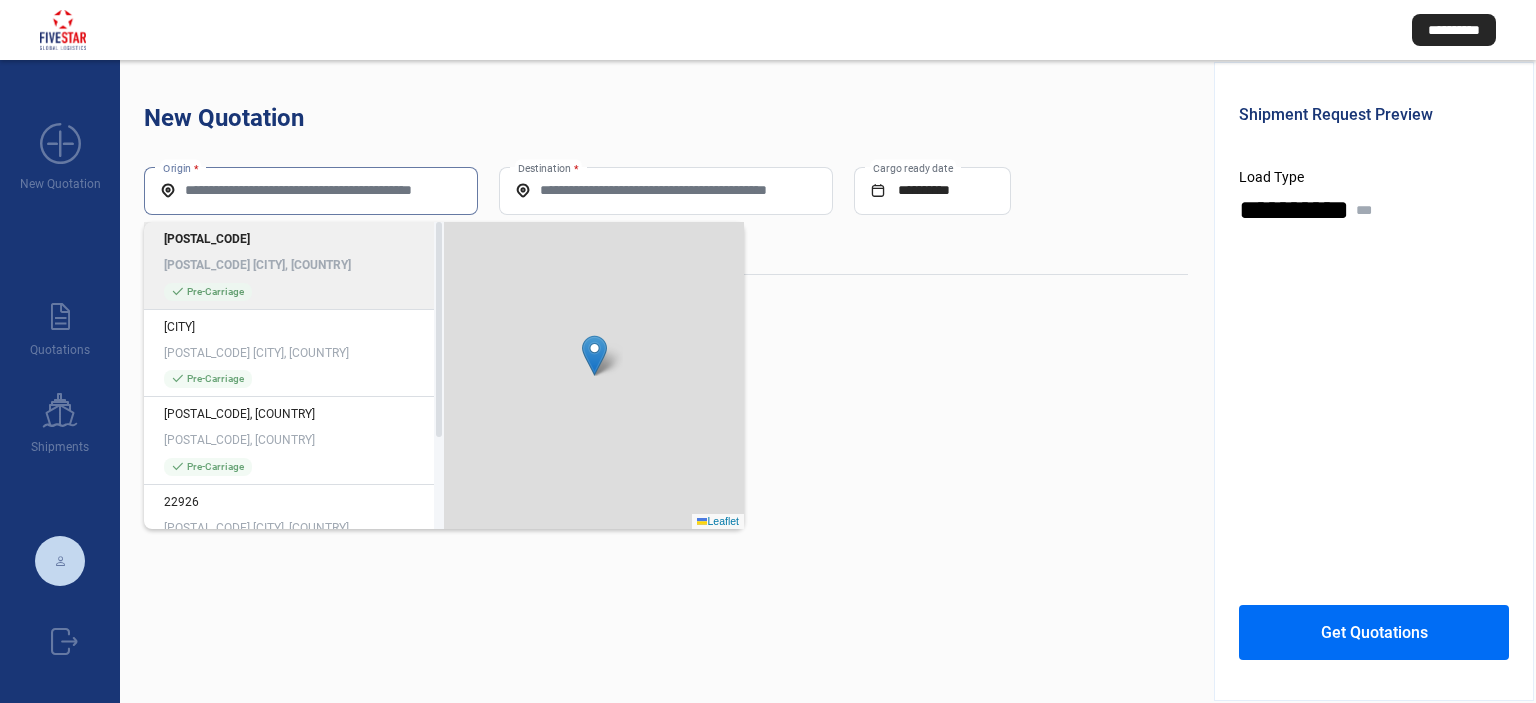 paste on "**********" 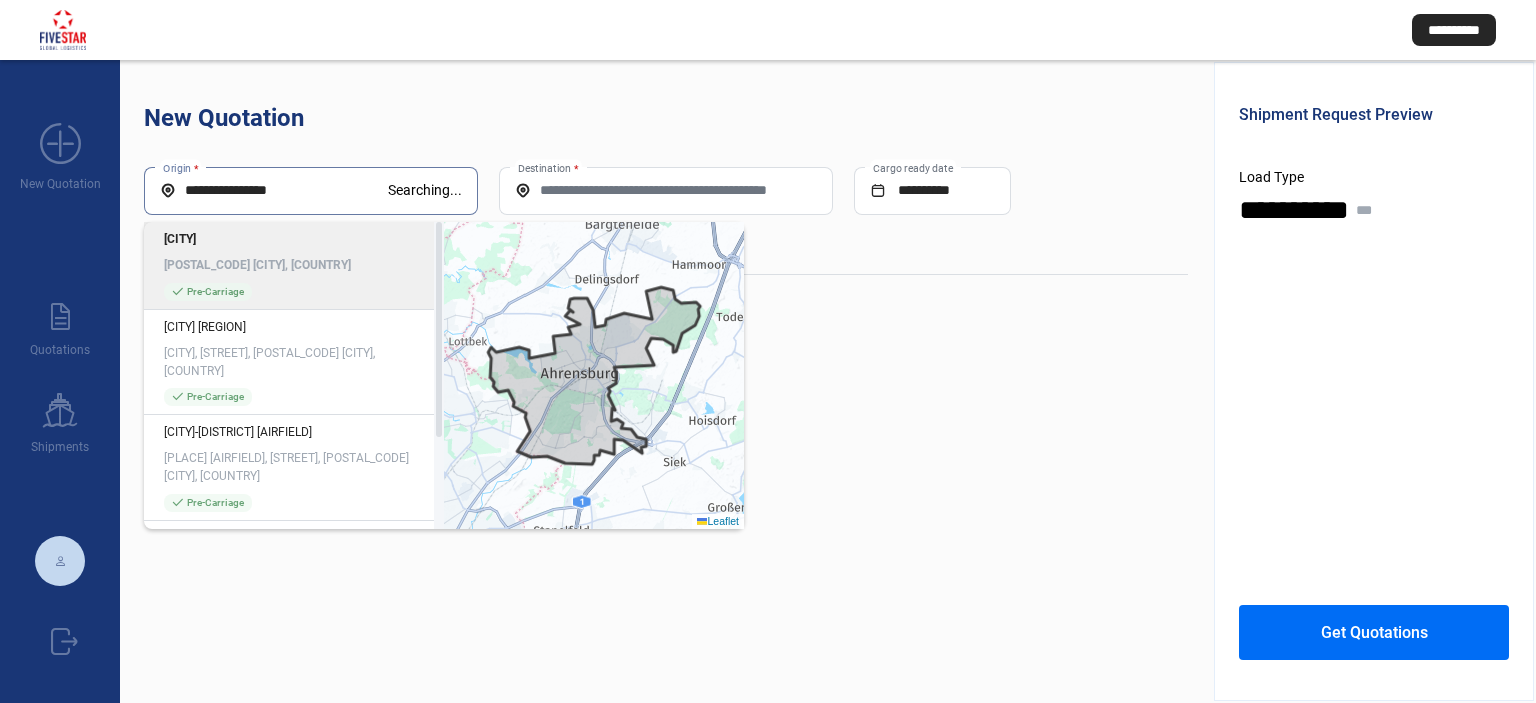 type on "**********" 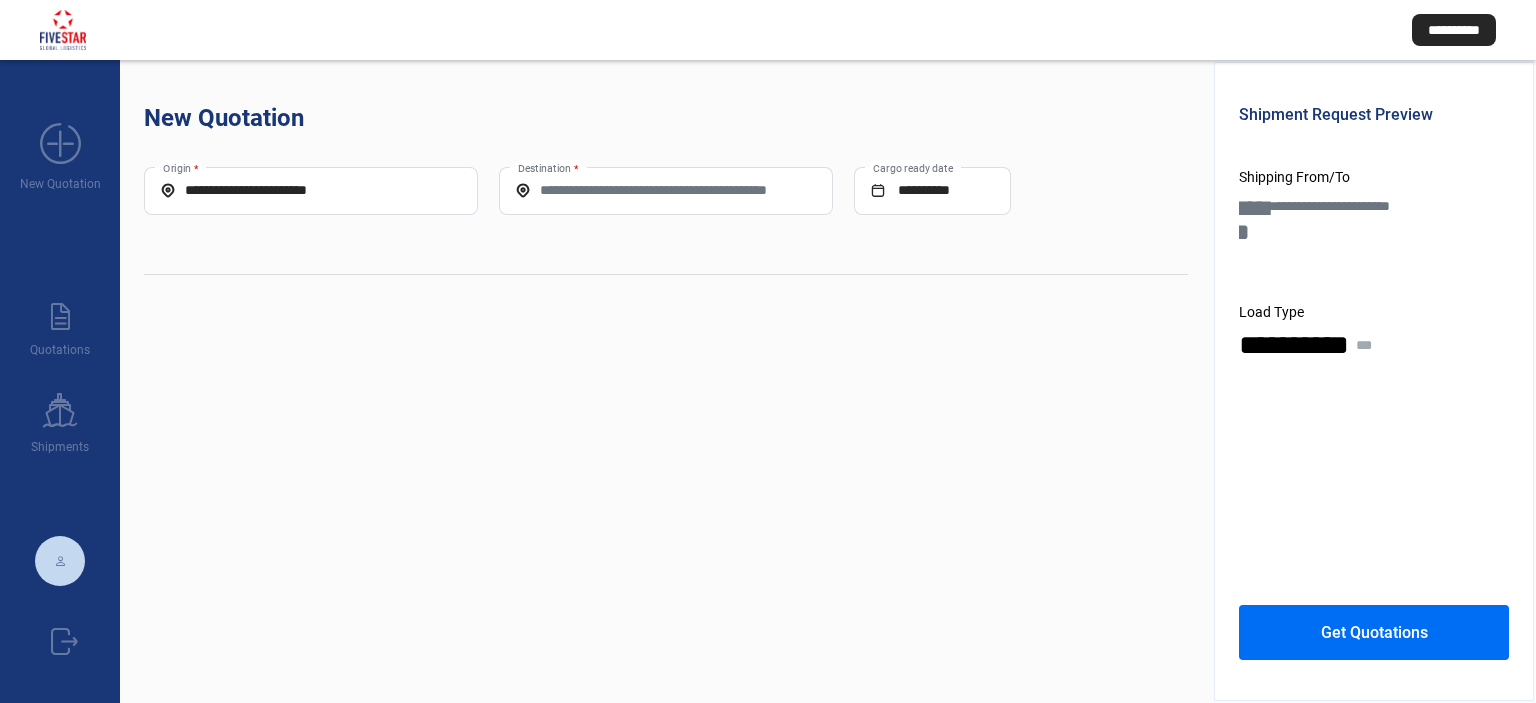 click on "Destination *" at bounding box center (666, 190) 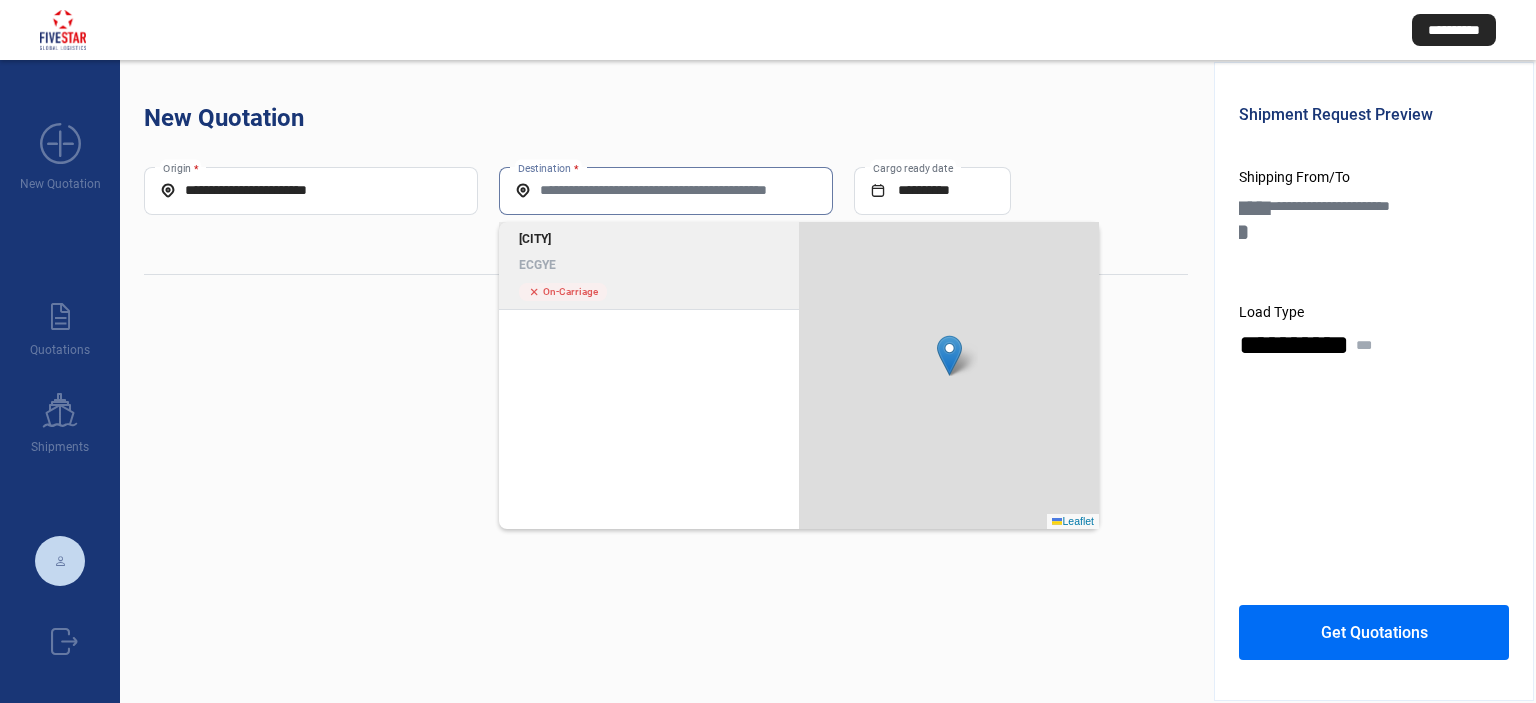click on "[CODE]" at bounding box center (649, 265) 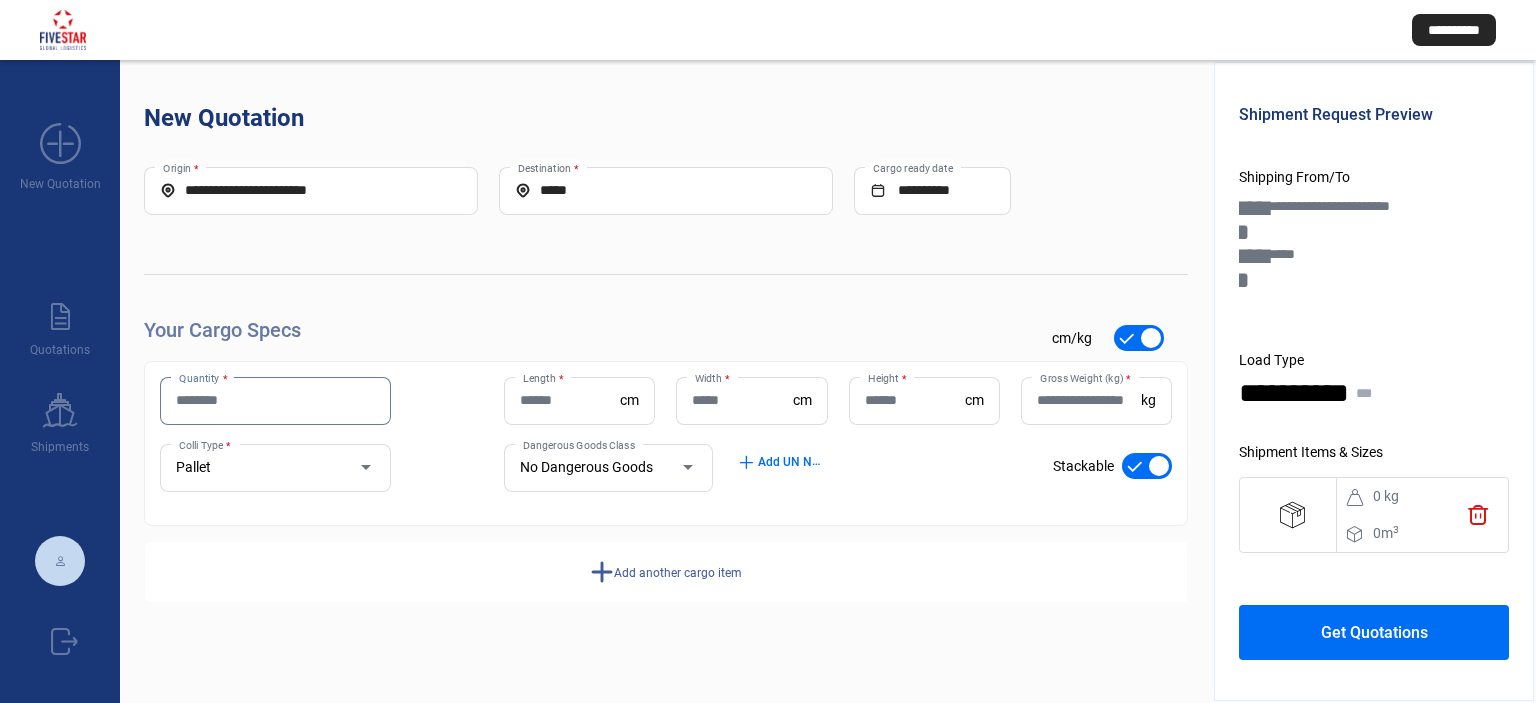 click on "Quantity *" at bounding box center [275, 400] 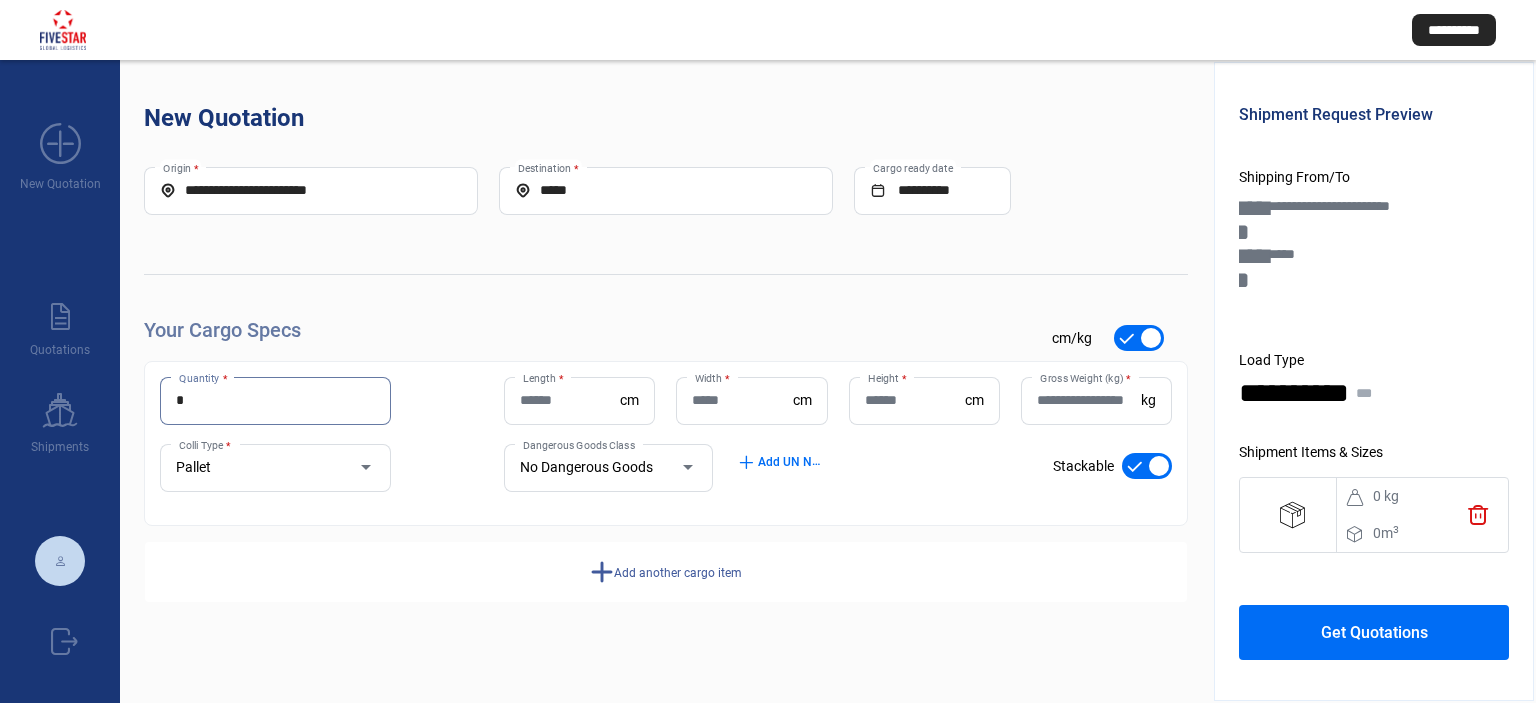 type on "*" 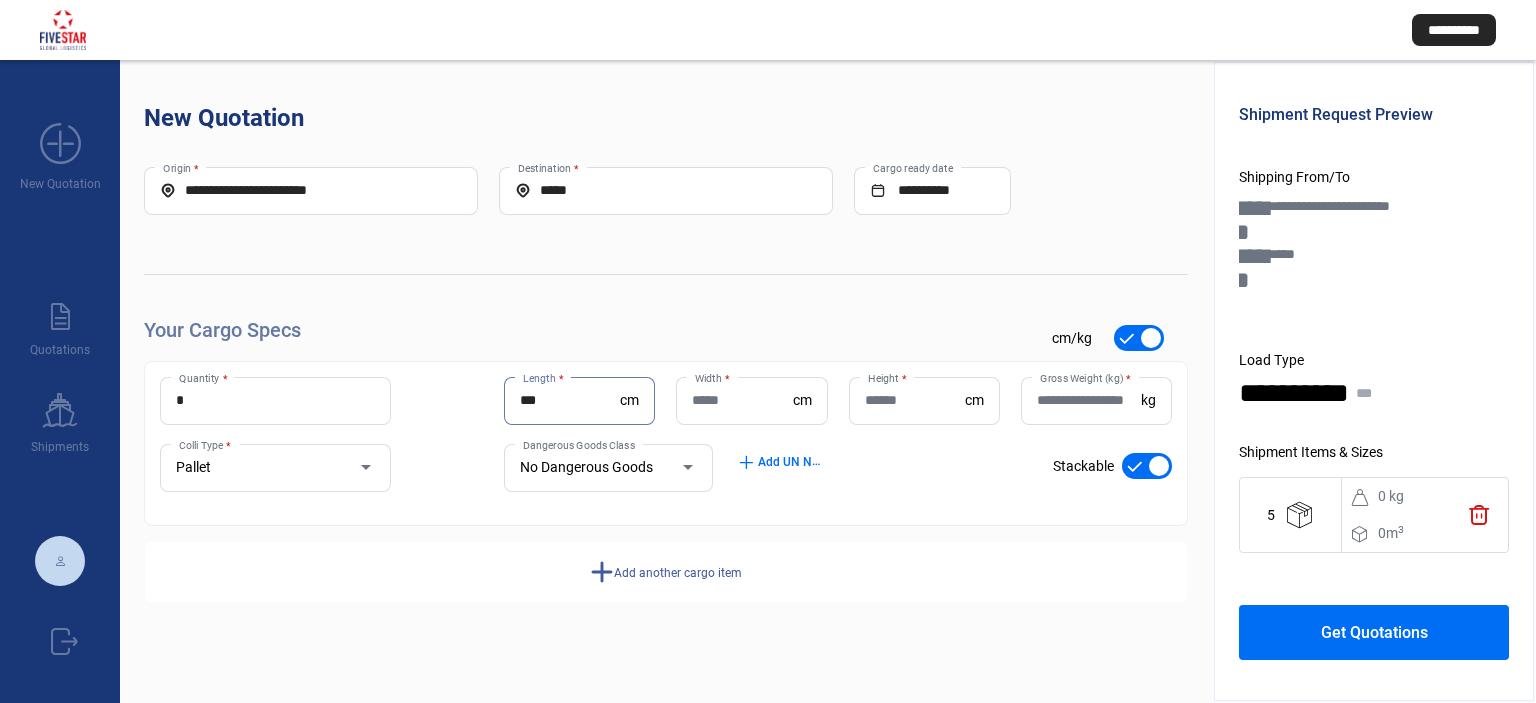 type on "***" 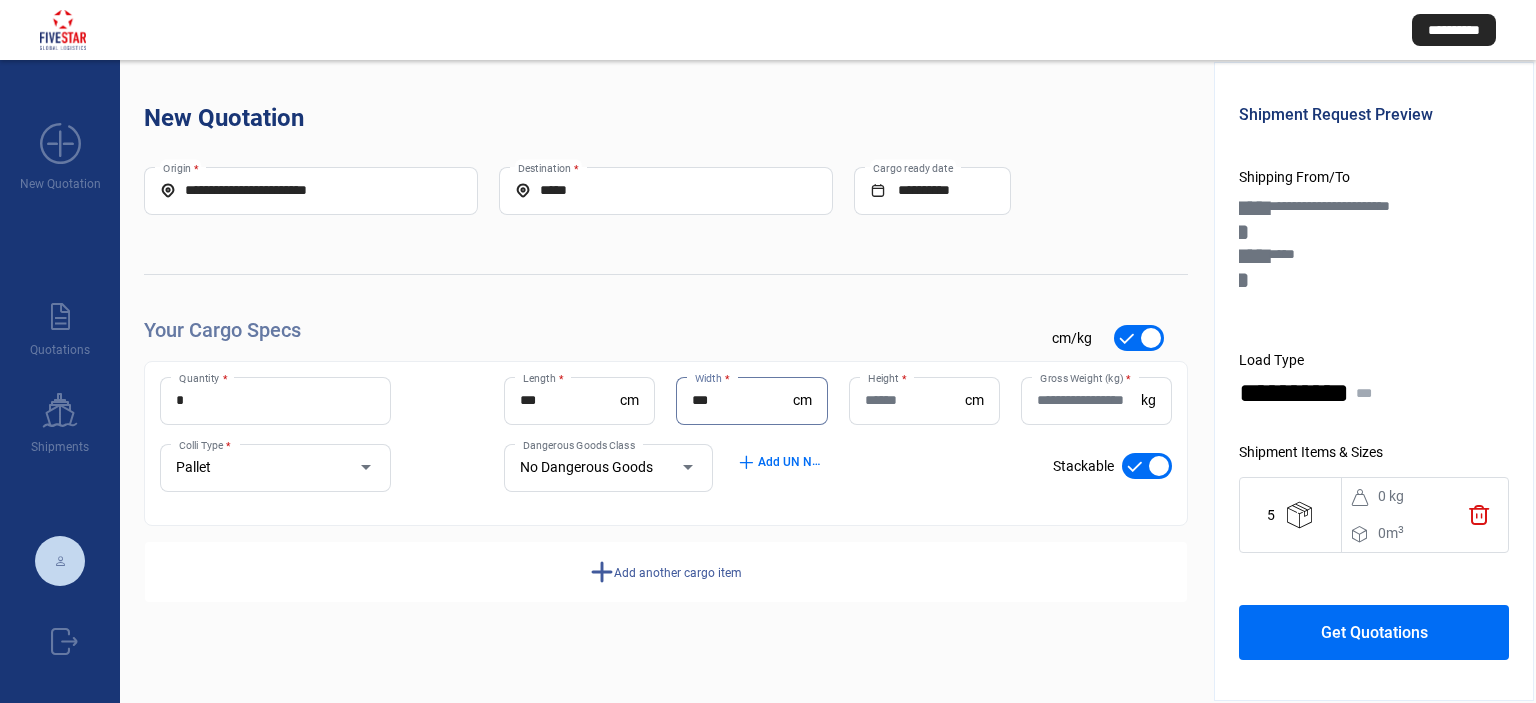type on "***" 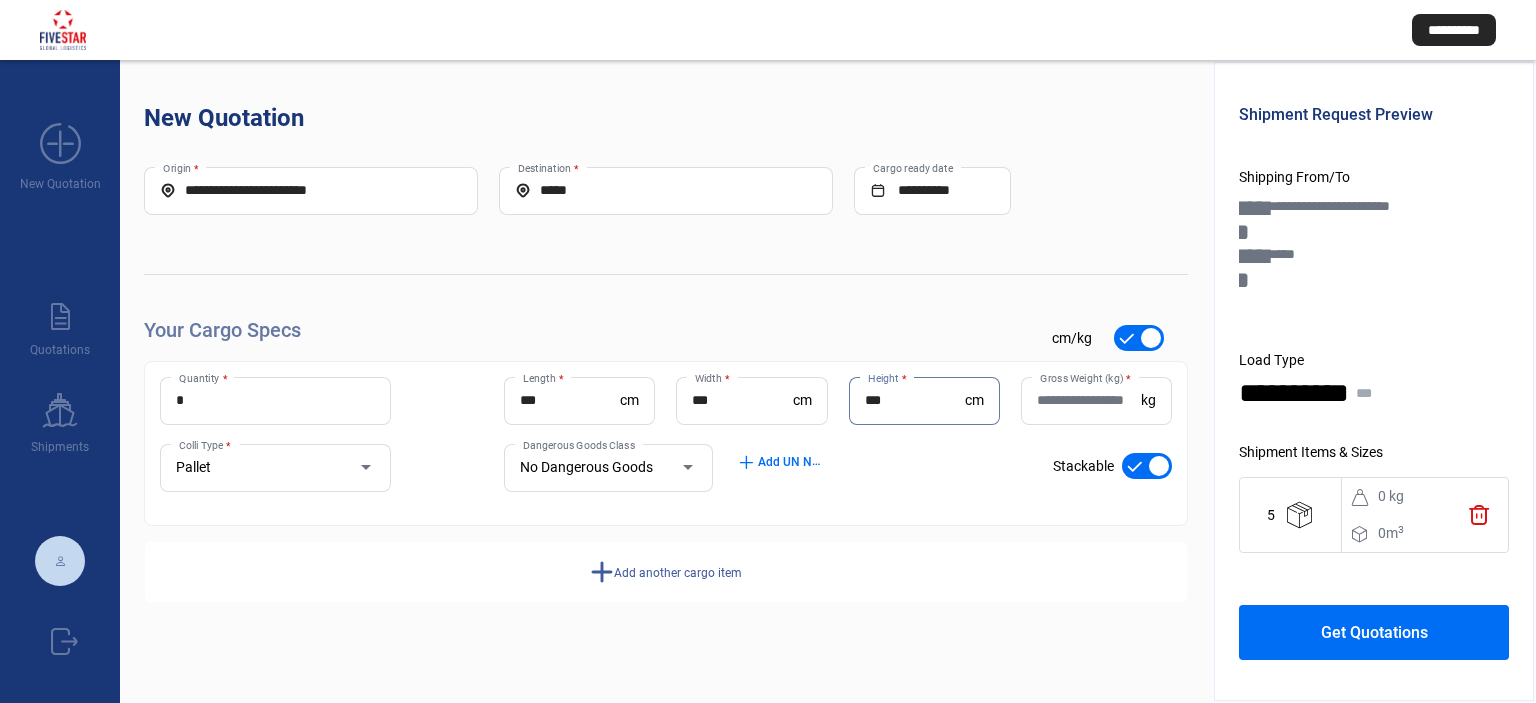 type on "***" 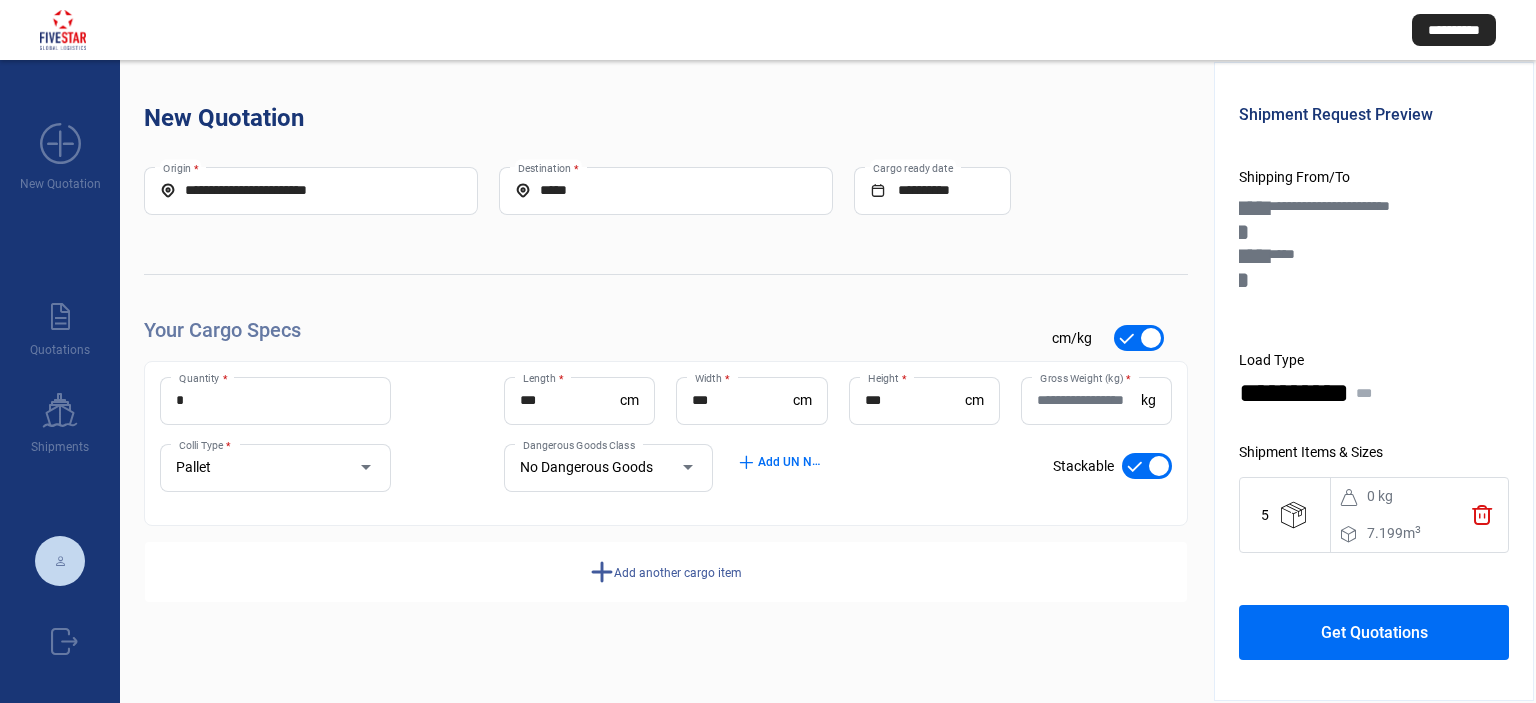 click on "Gross Weight (kg)  *" at bounding box center (1089, 400) 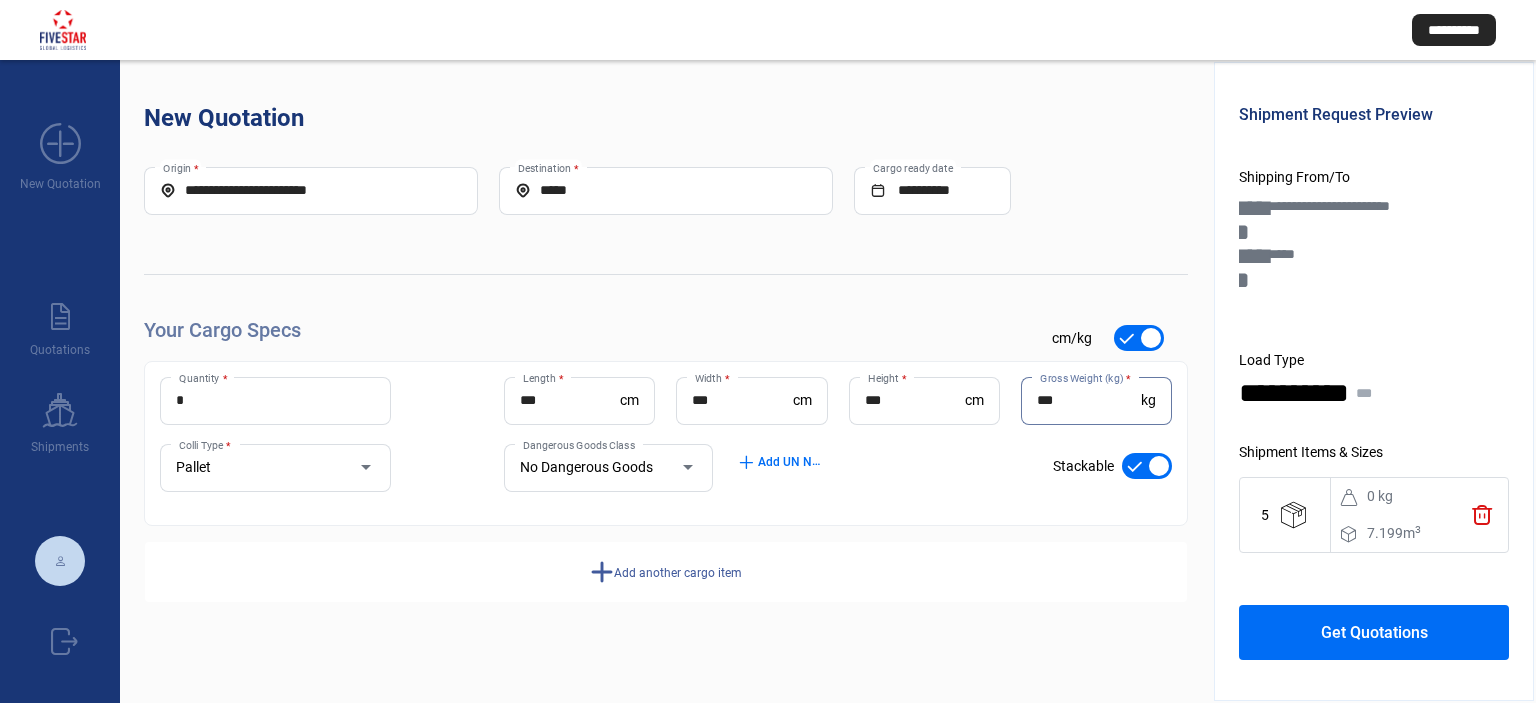 type on "***" 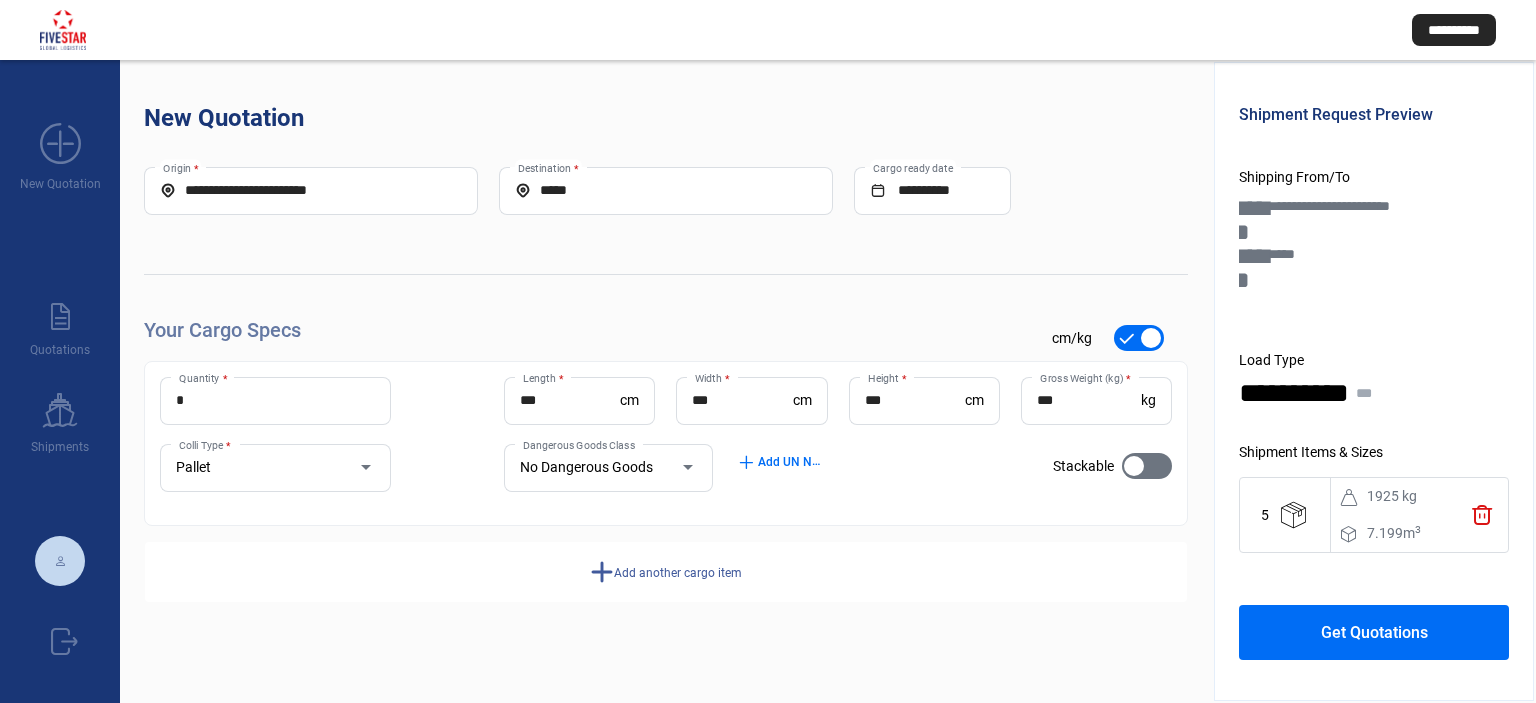 click on "Get Quotations" at bounding box center [1374, 632] 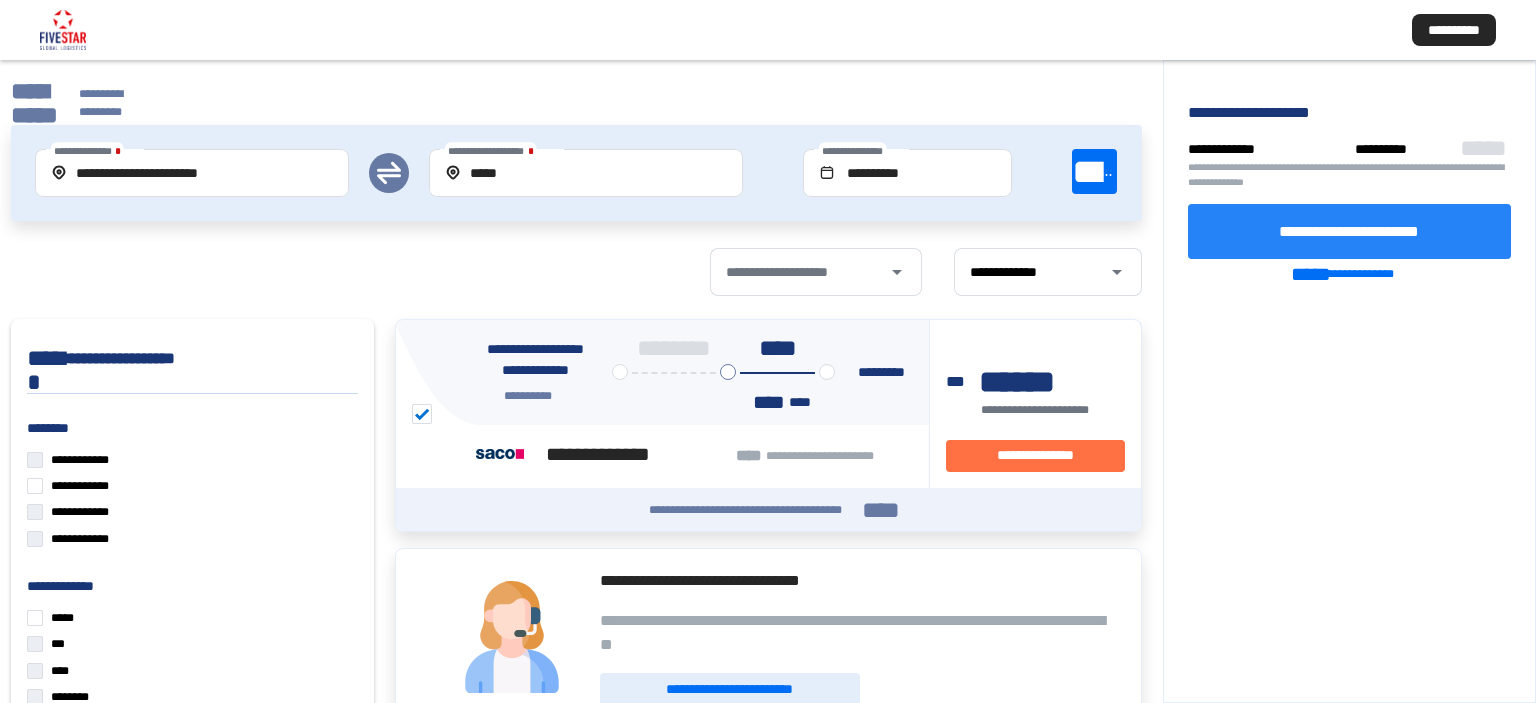 click on "**********" at bounding box center (1349, 230) 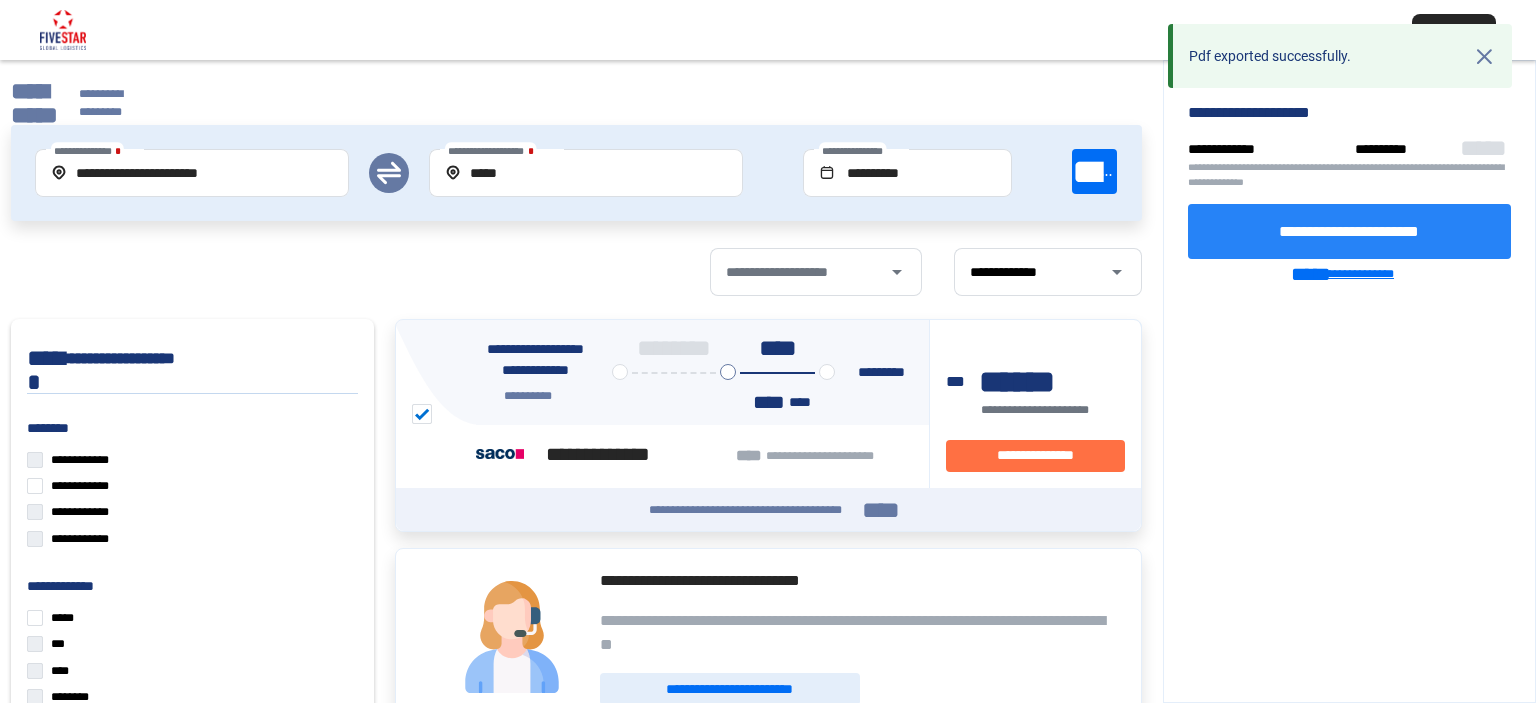 click on "**********" at bounding box center (1362, 274) 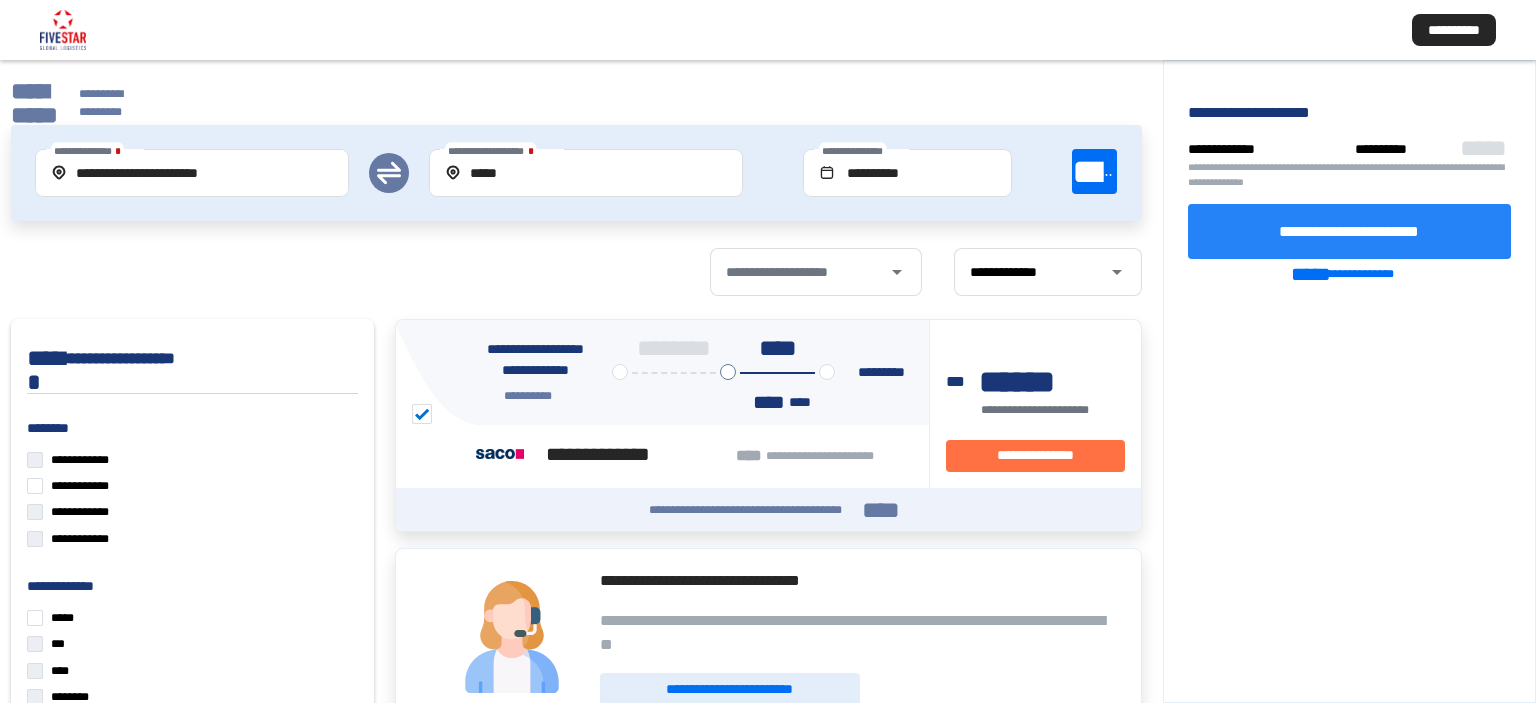 click on "**********" at bounding box center [1350, 381] 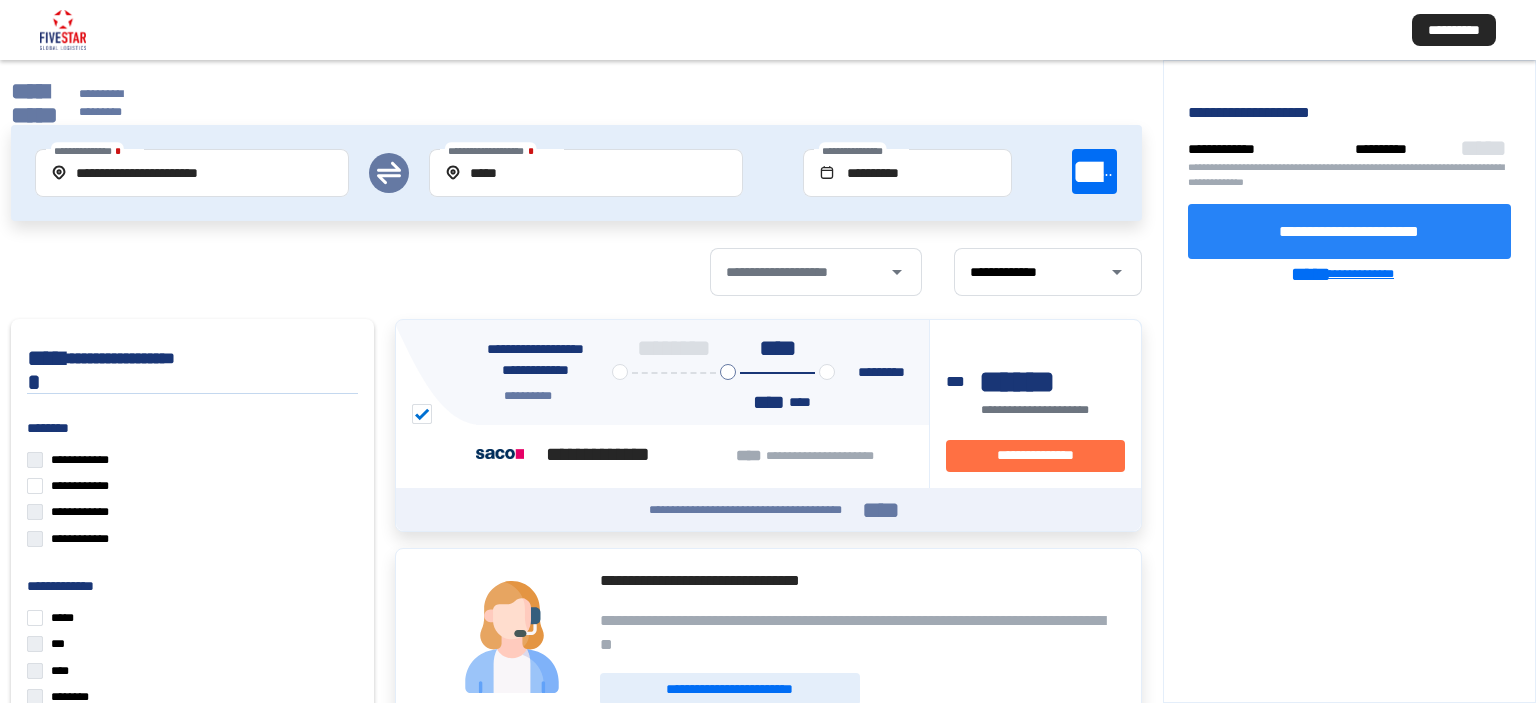 click on "**********" at bounding box center [1362, 274] 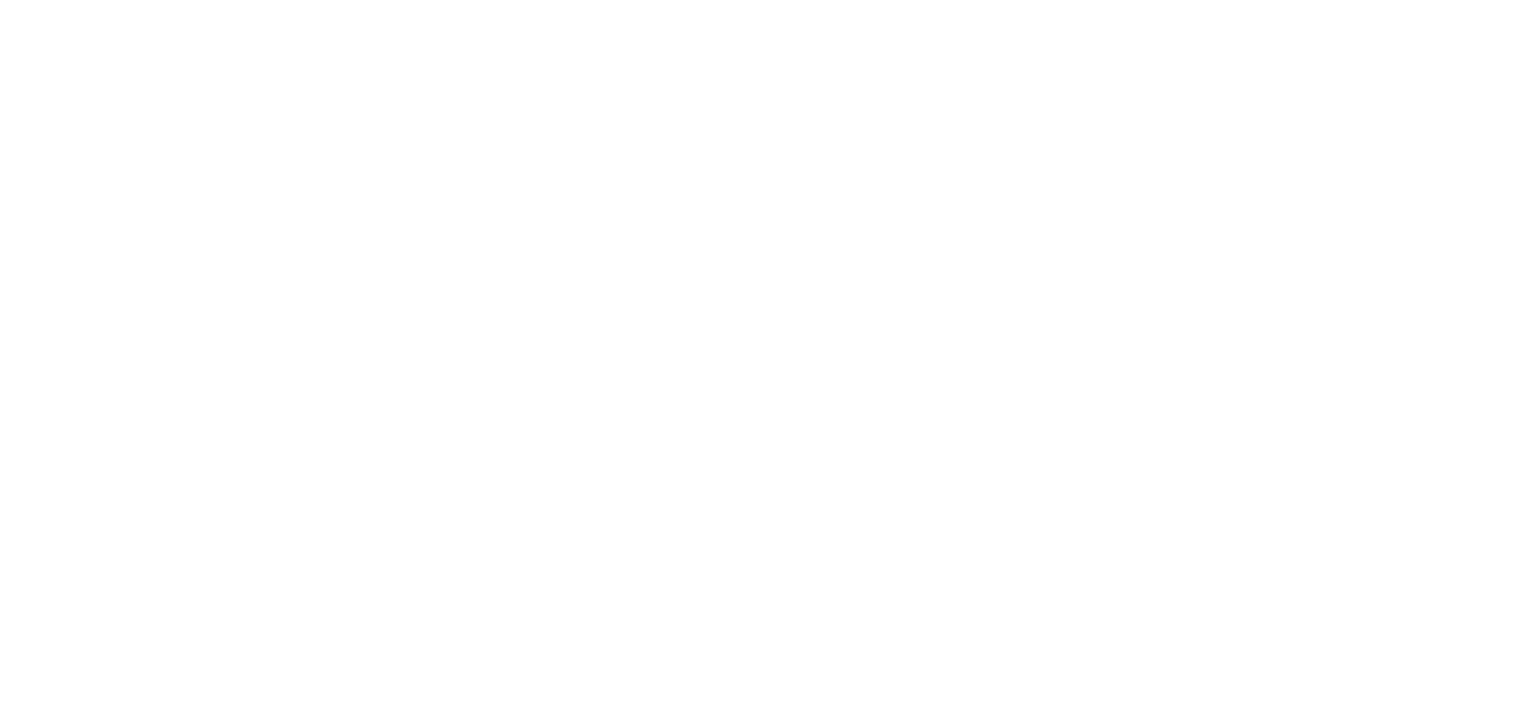 scroll, scrollTop: 0, scrollLeft: 0, axis: both 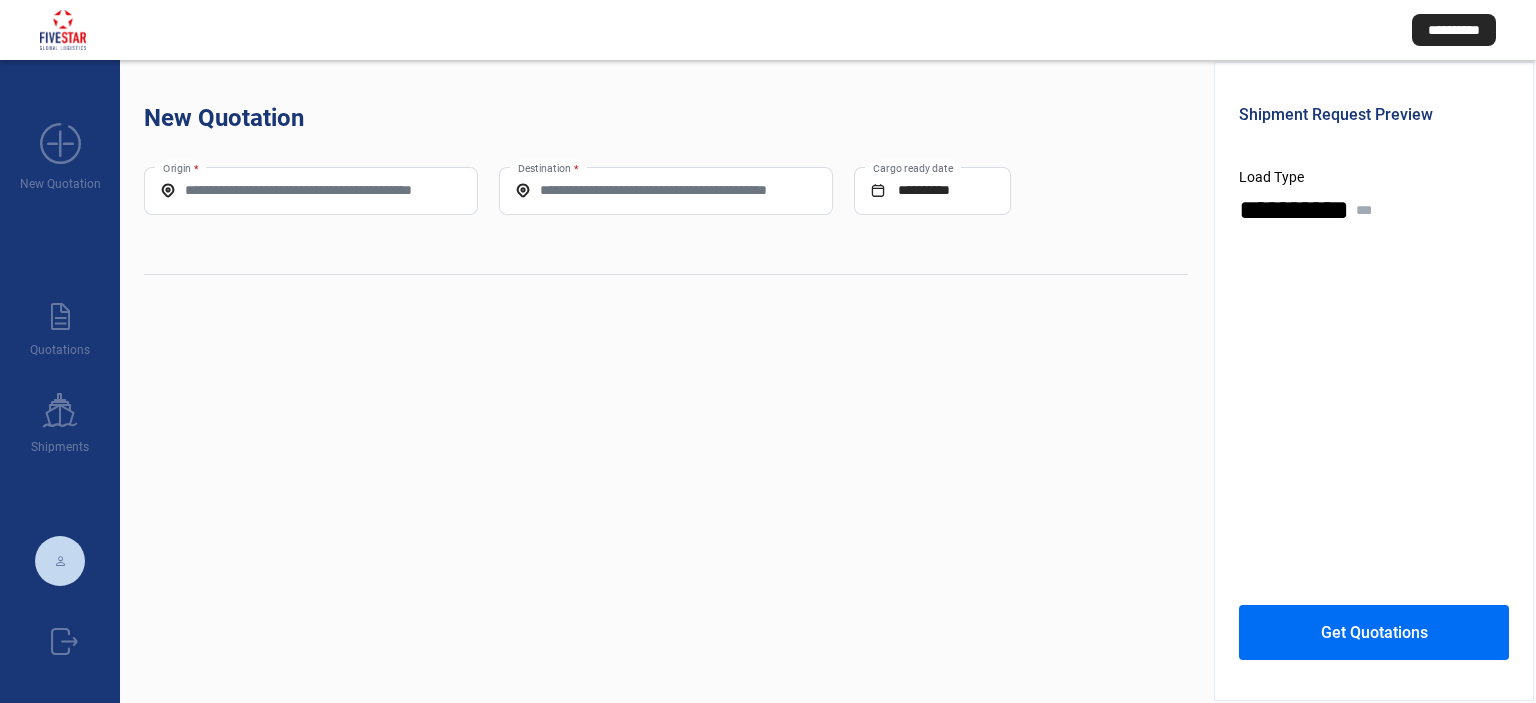 click on "Origin *" at bounding box center (311, 190) 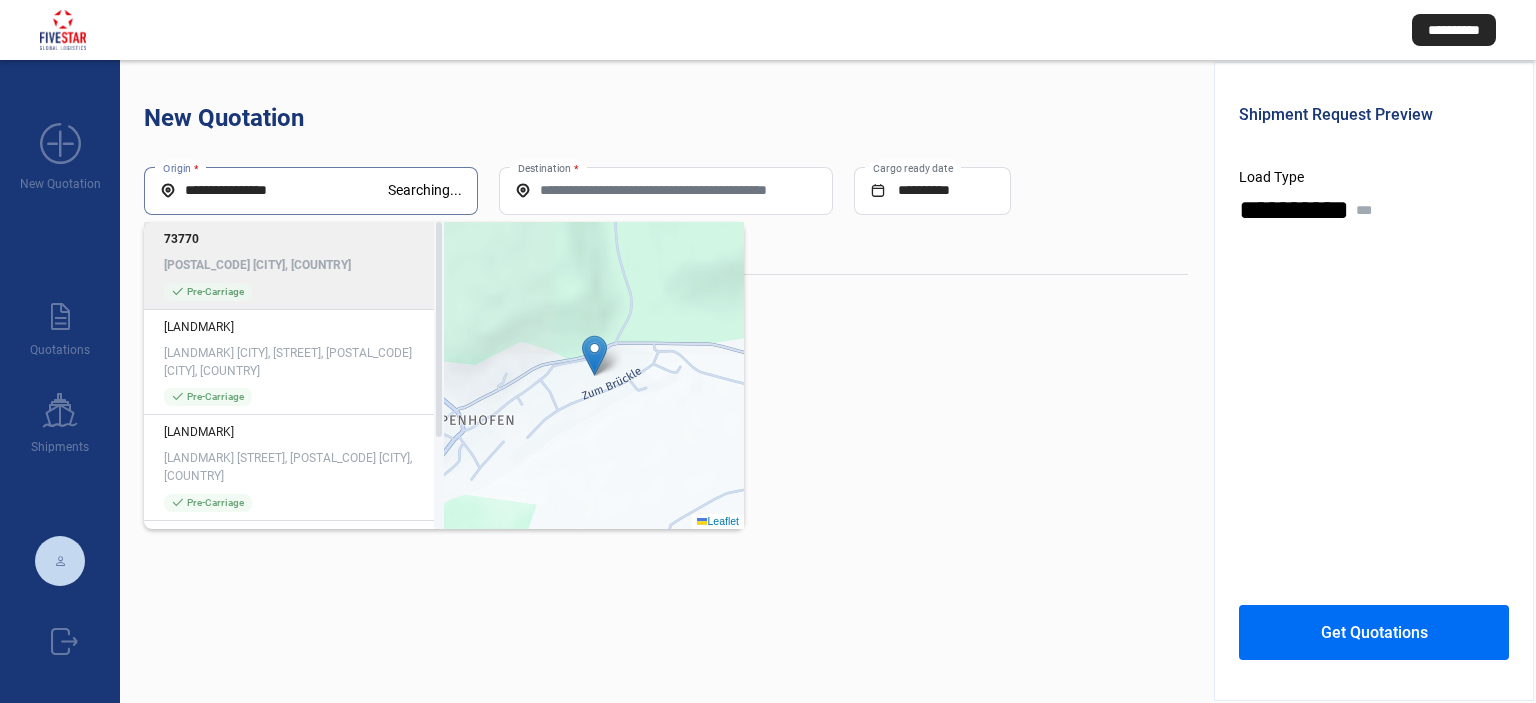 type on "**********" 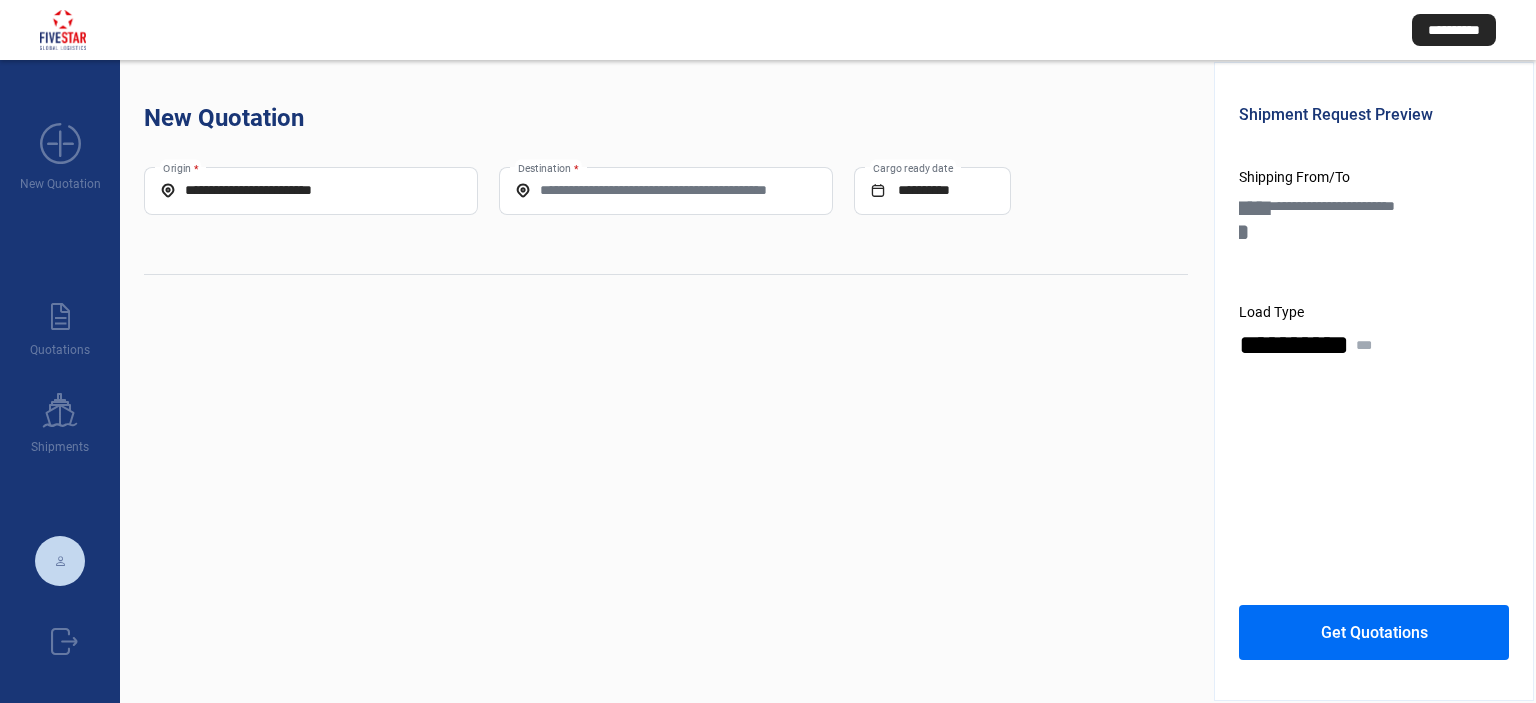 click on "**********" at bounding box center [666, 221] 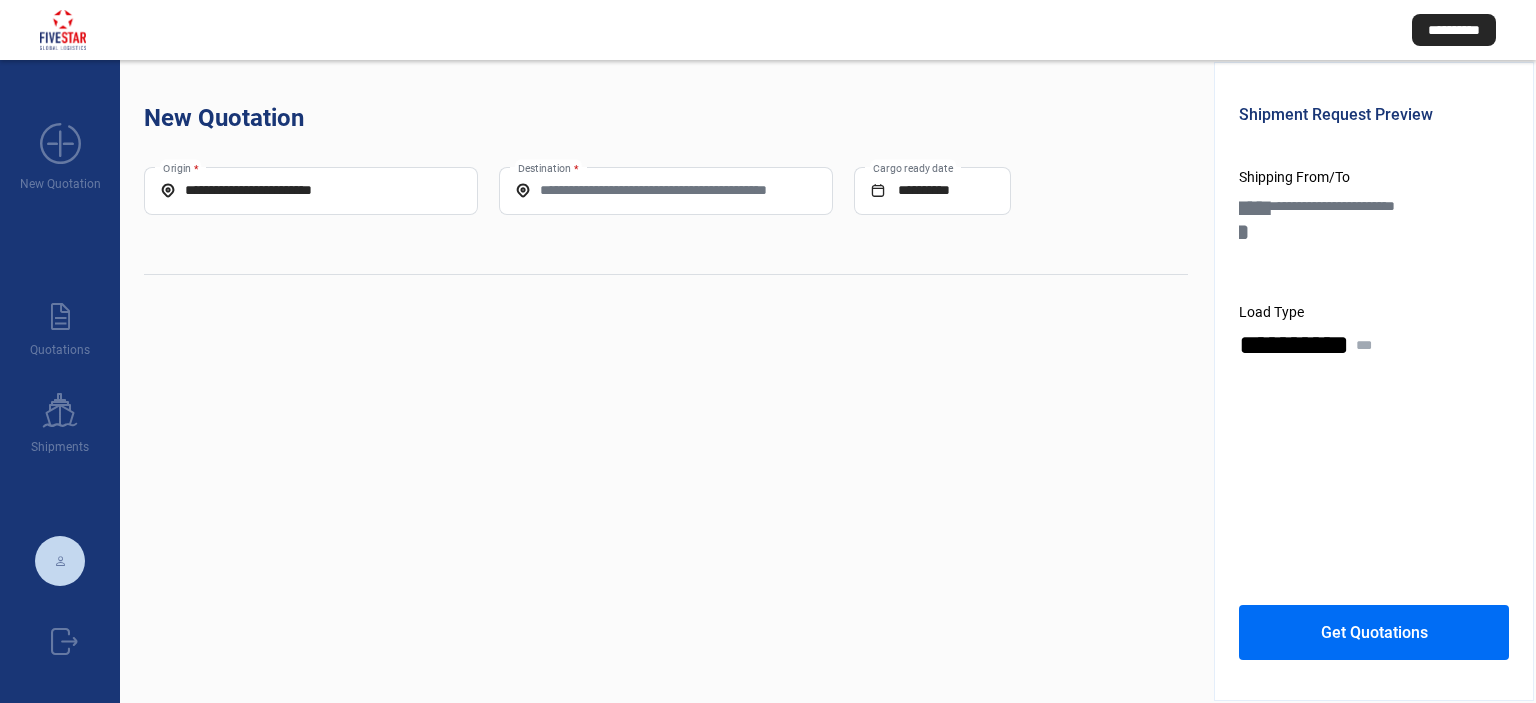 click on "Destination *" at bounding box center [666, 191] 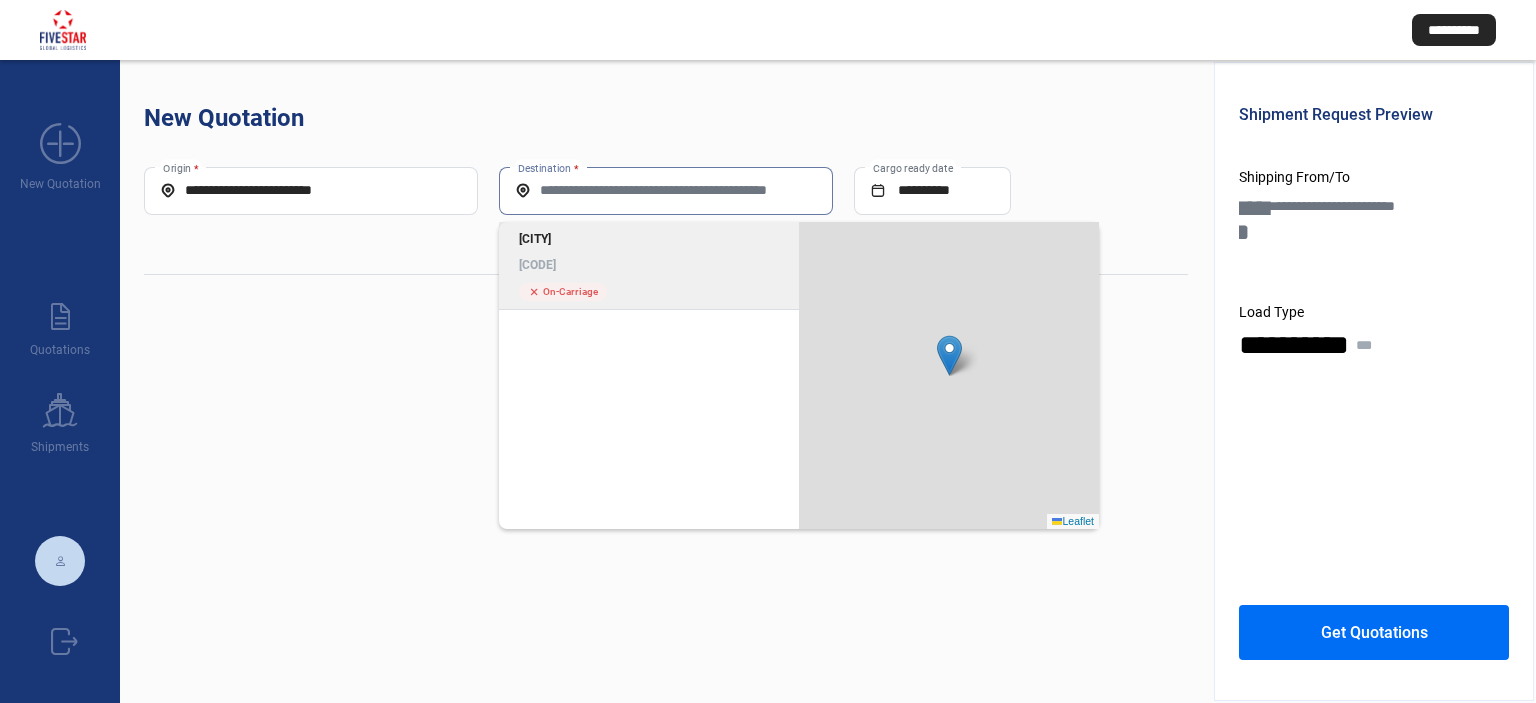 click on "[CITY] [CODE]" at bounding box center [649, 252] 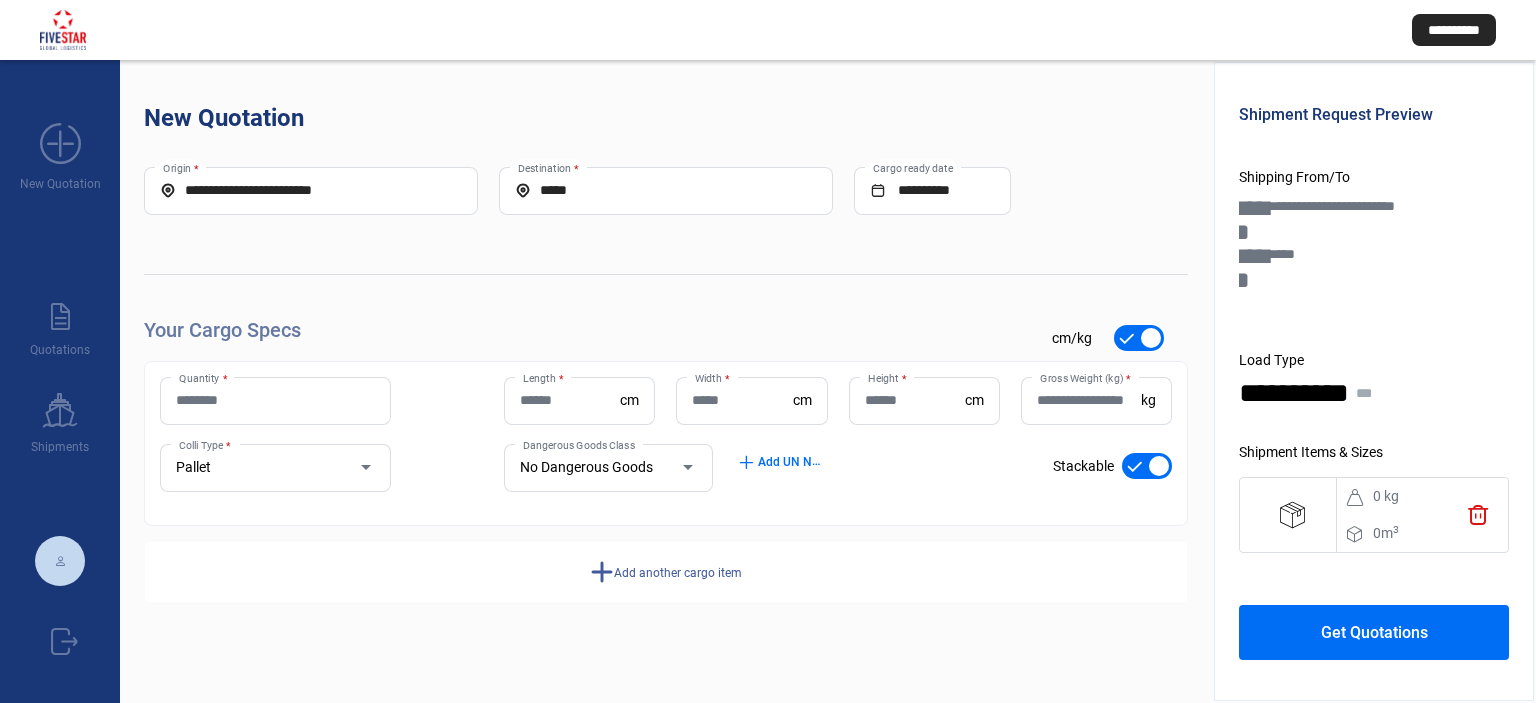 click on "Quantity *" at bounding box center (275, 400) 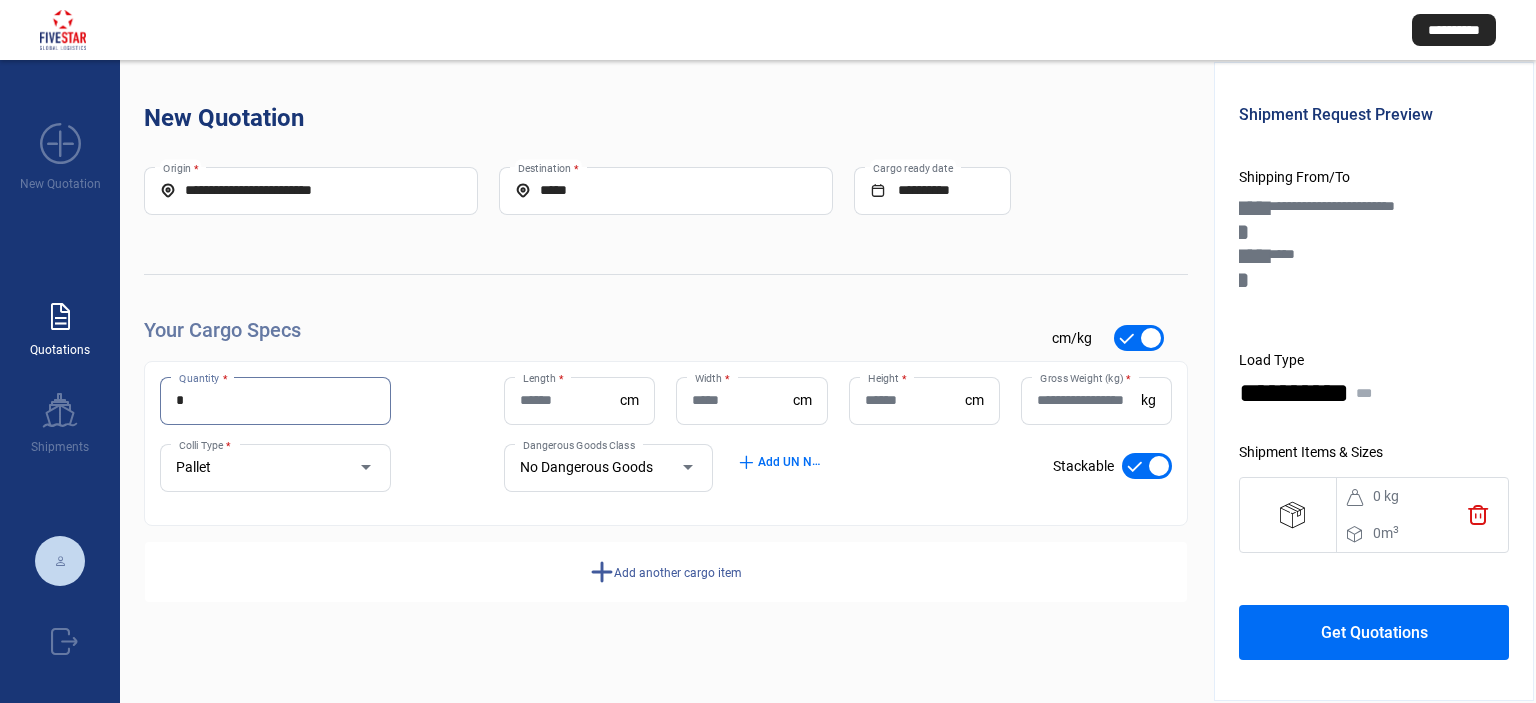 type on "*" 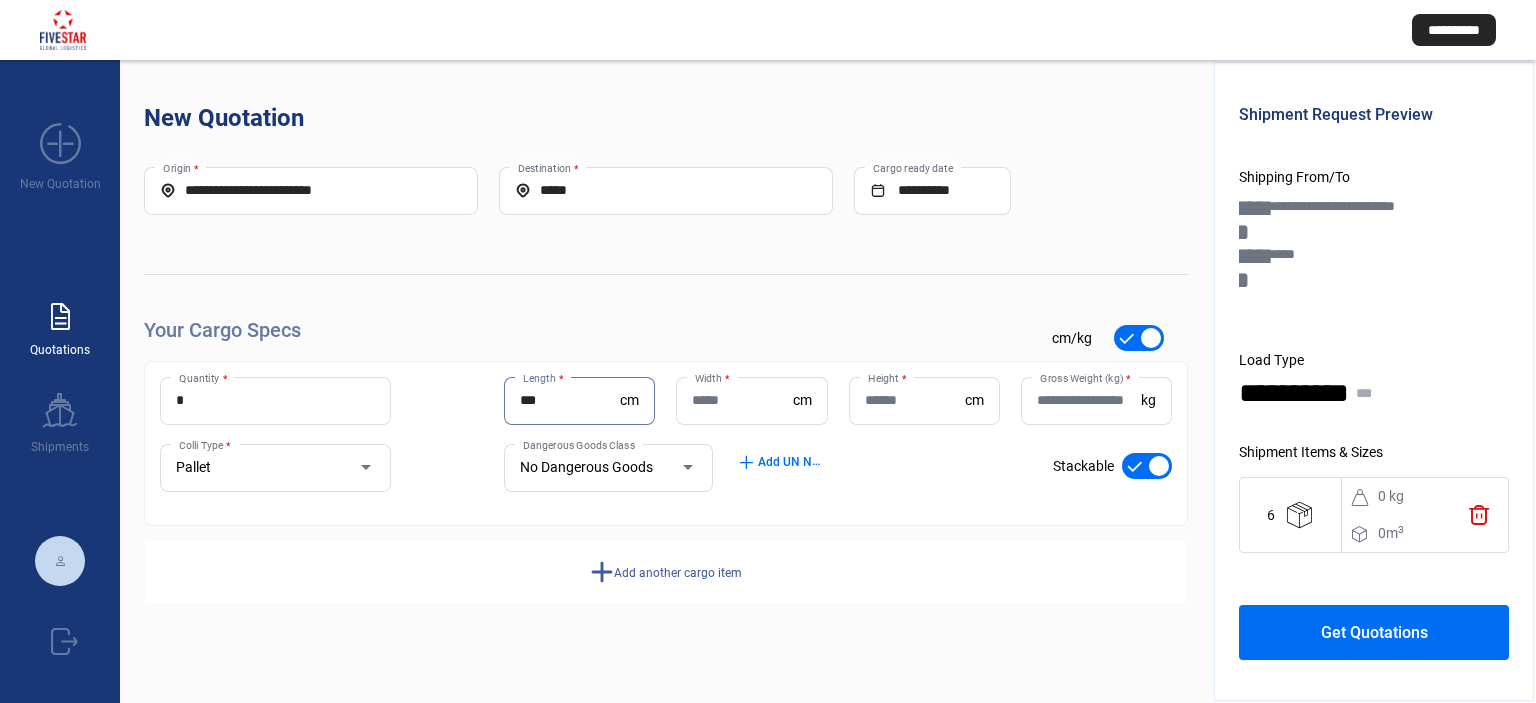 type on "***" 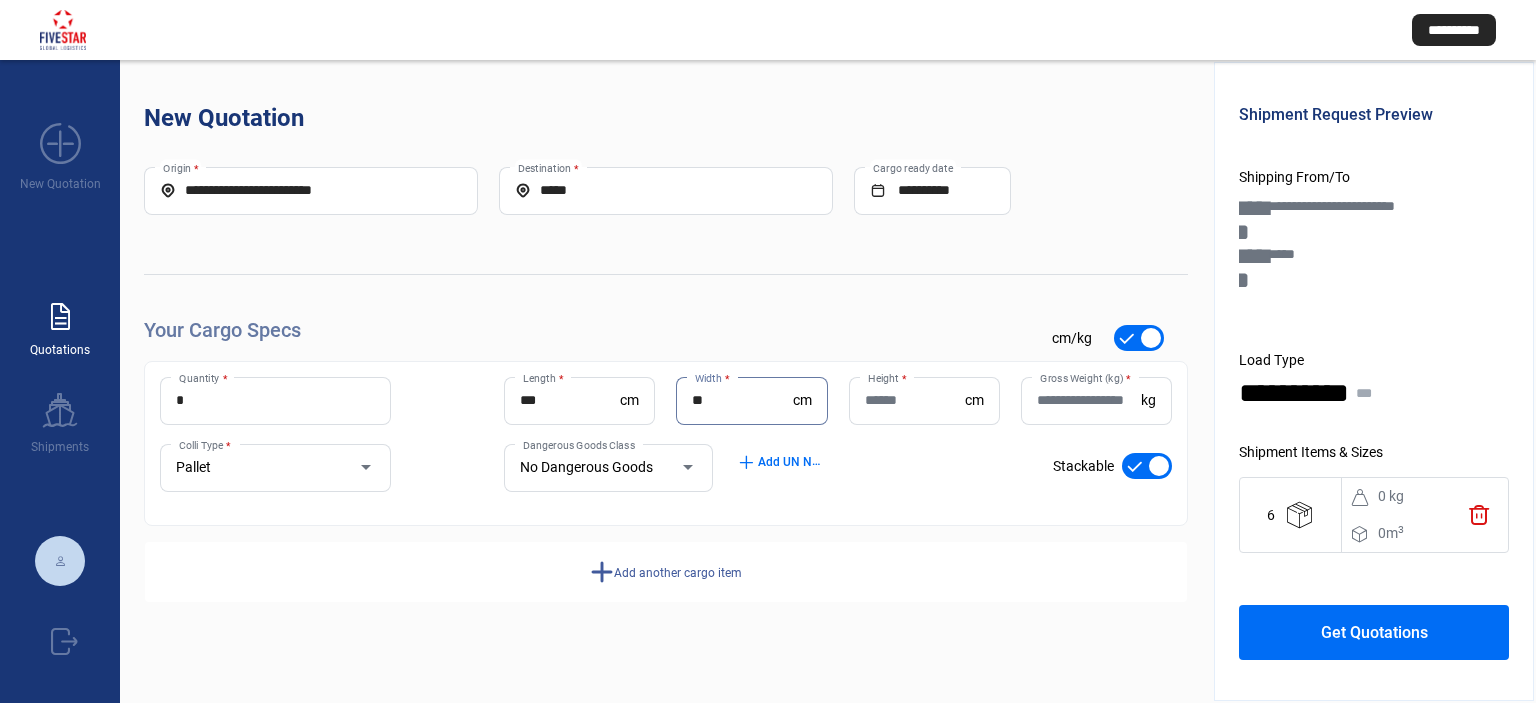 type on "**" 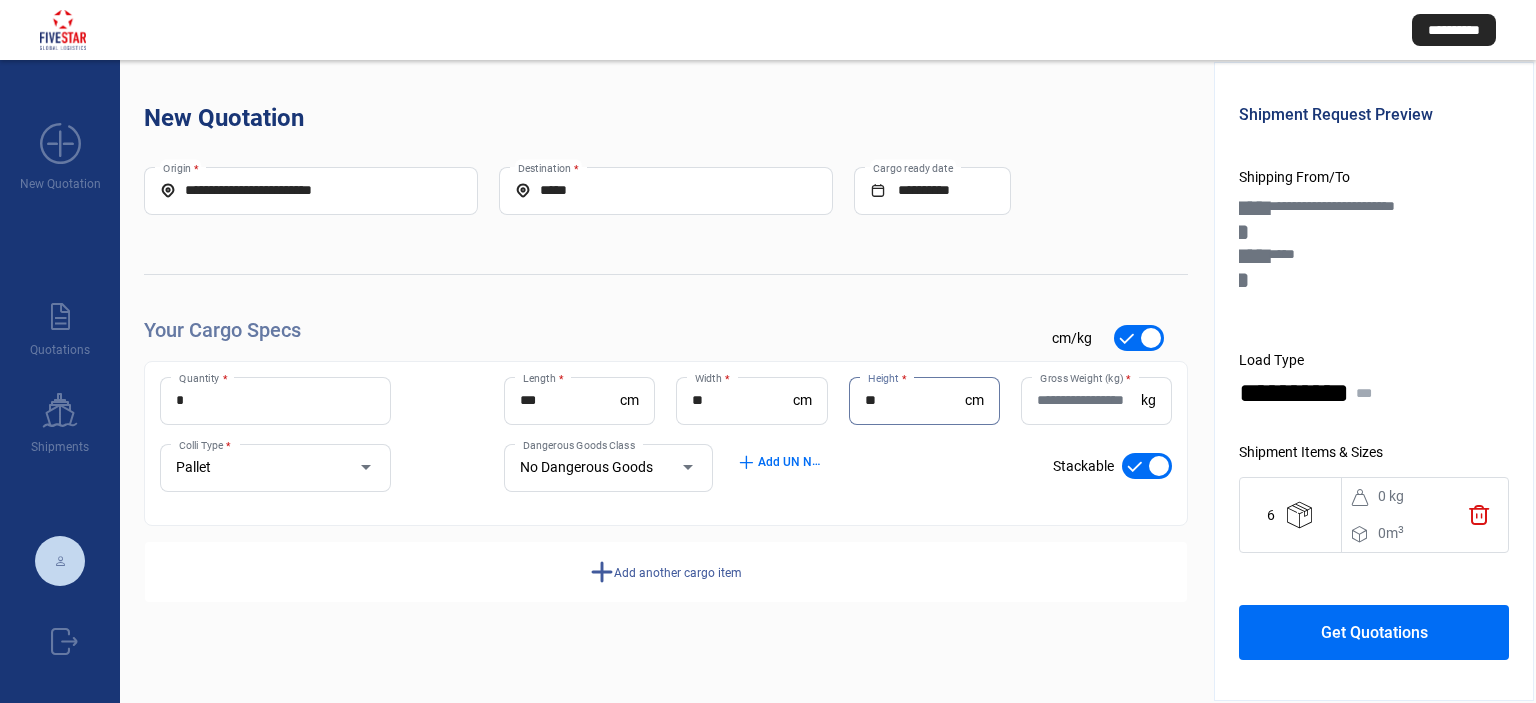 type on "**" 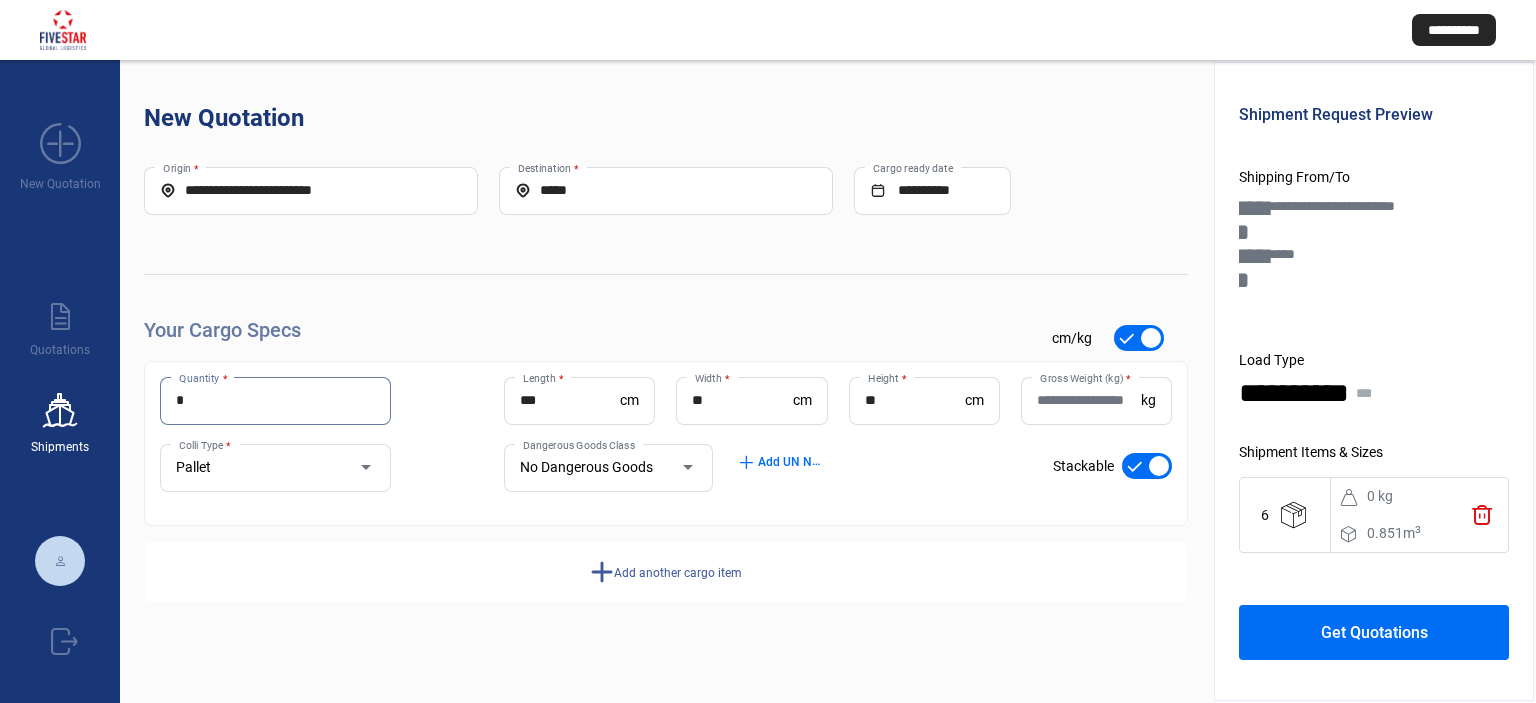 drag, startPoint x: 209, startPoint y: 399, endPoint x: 4, endPoint y: 371, distance: 206.90337 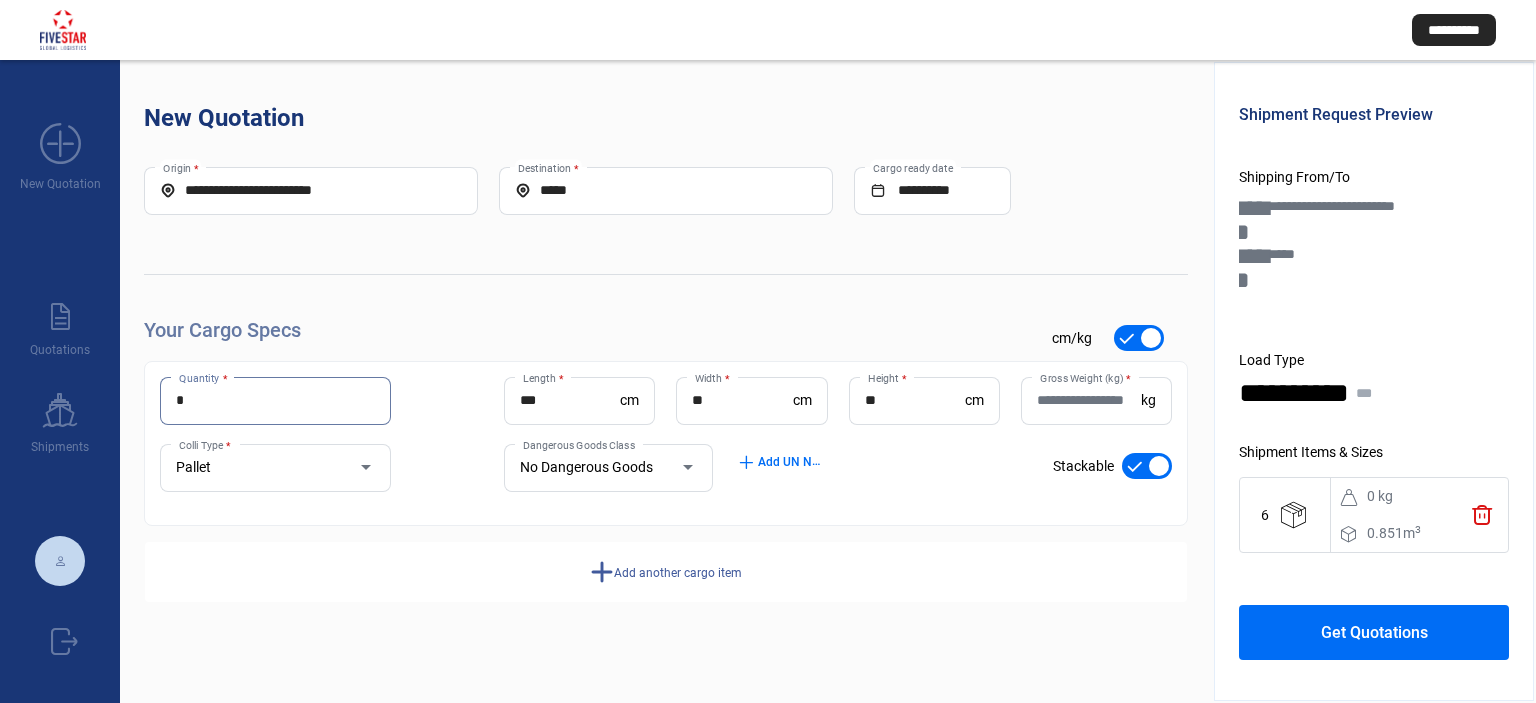 type on "*" 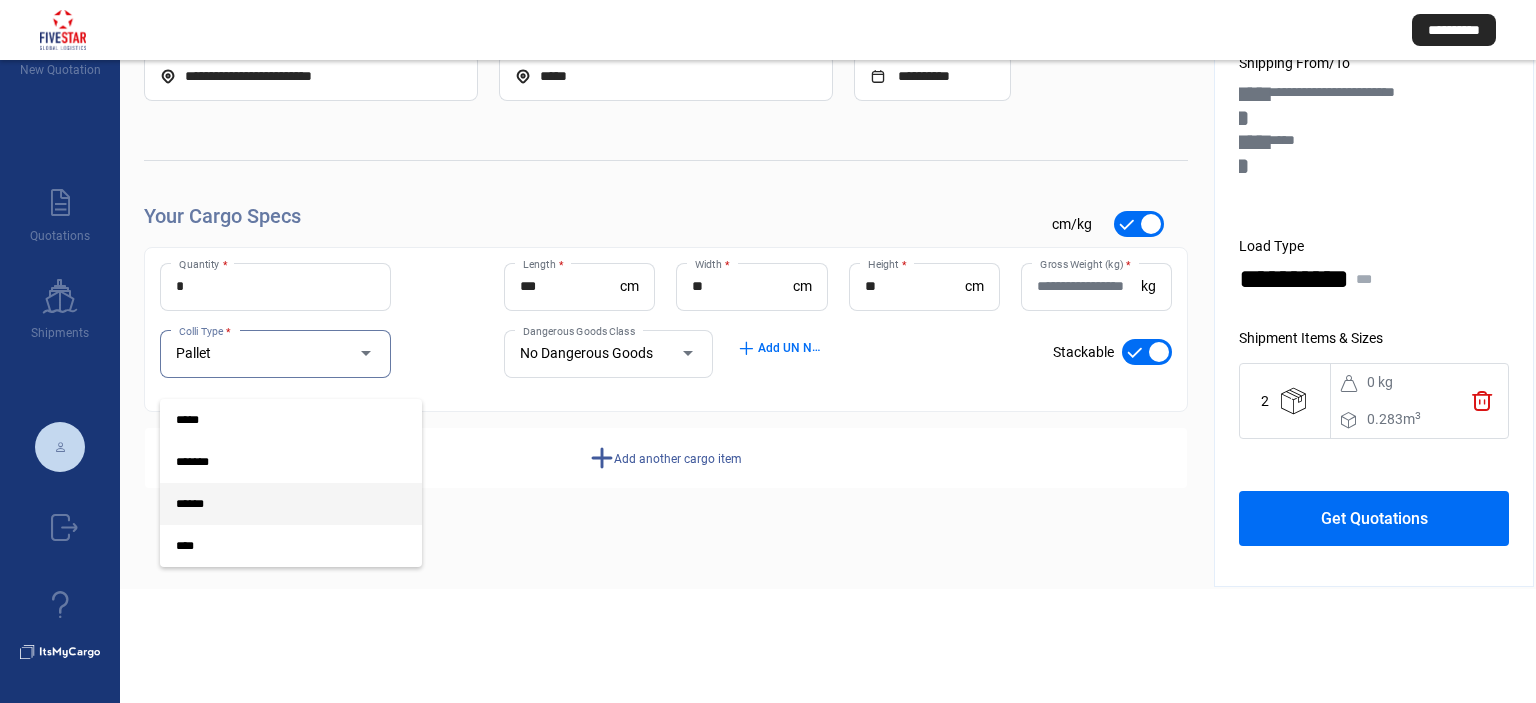 scroll, scrollTop: 0, scrollLeft: 0, axis: both 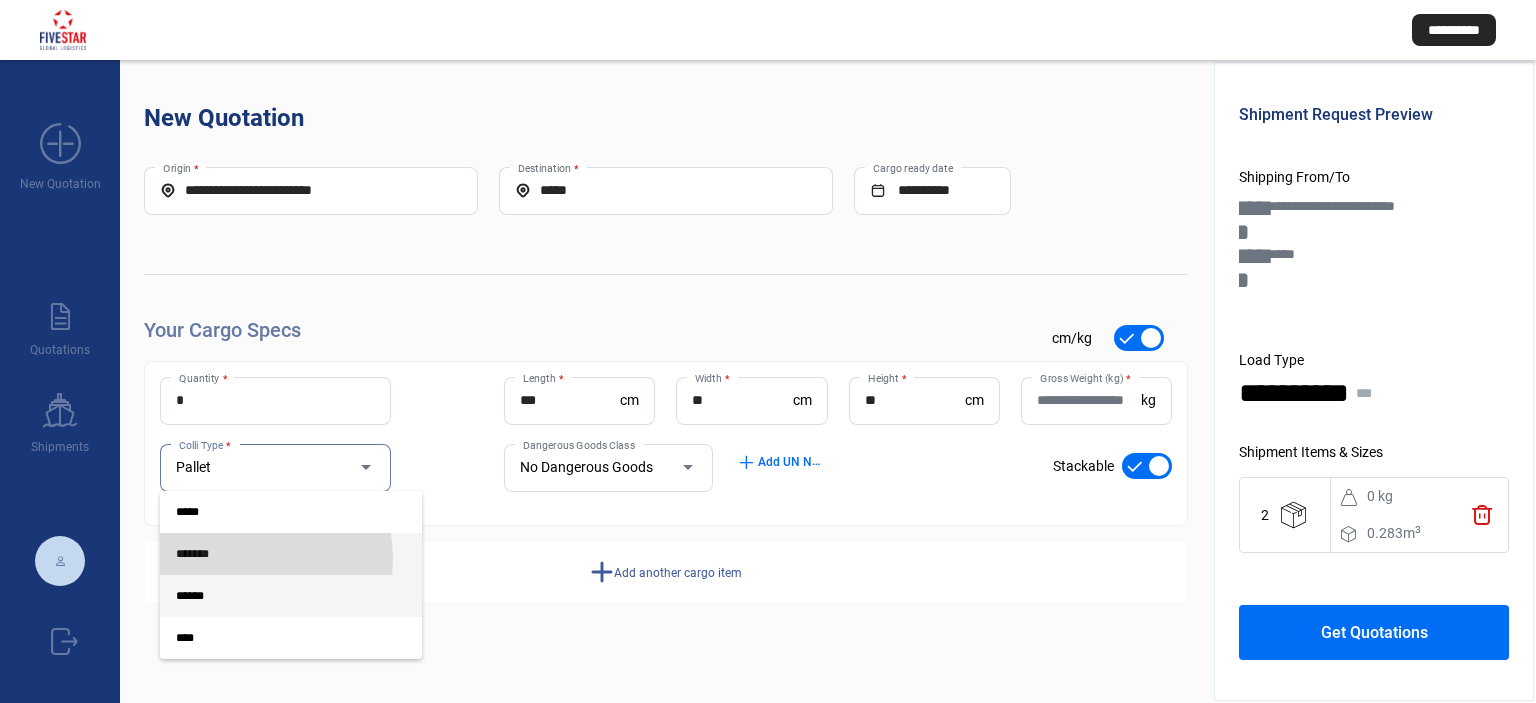 click on "*******" at bounding box center (275, 554) 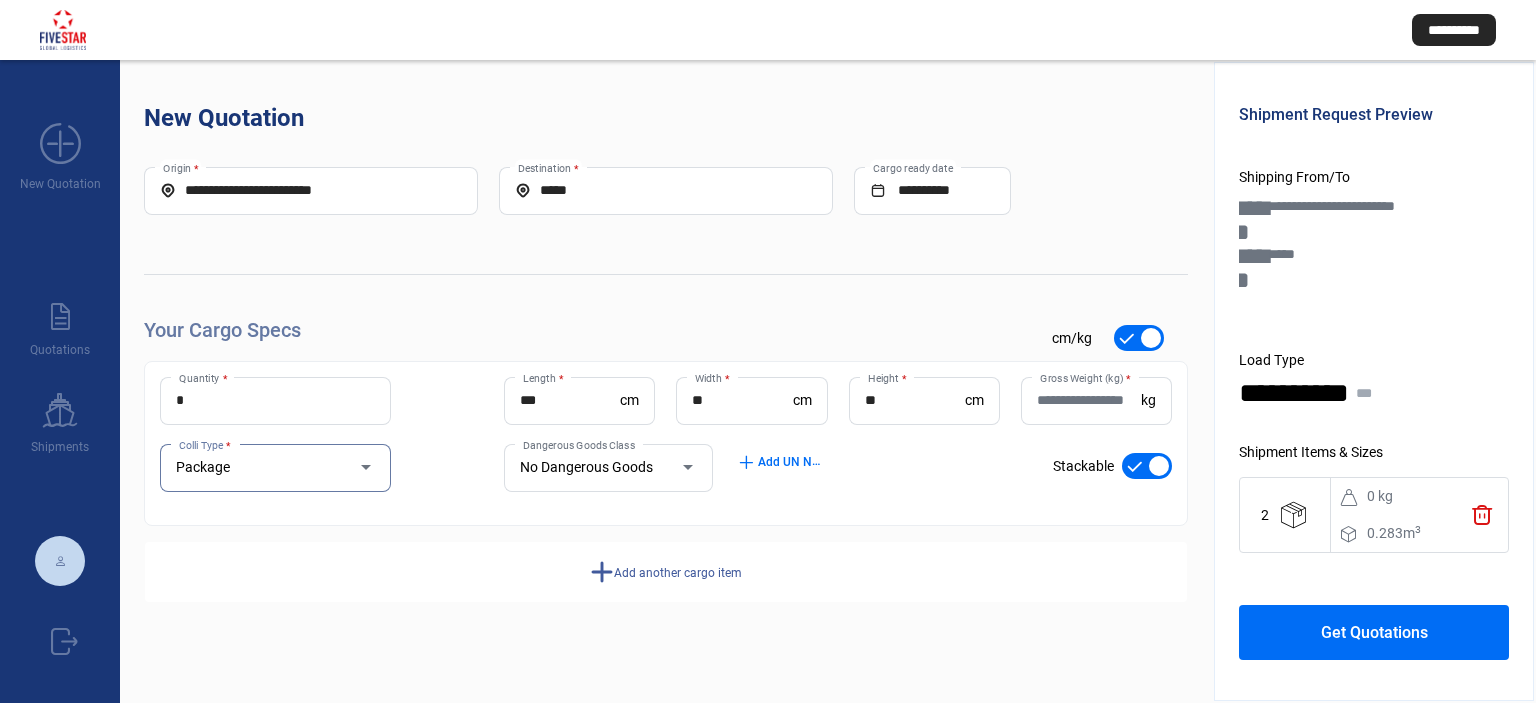 click on "Gross Weight (kg)  *" at bounding box center (1089, 400) 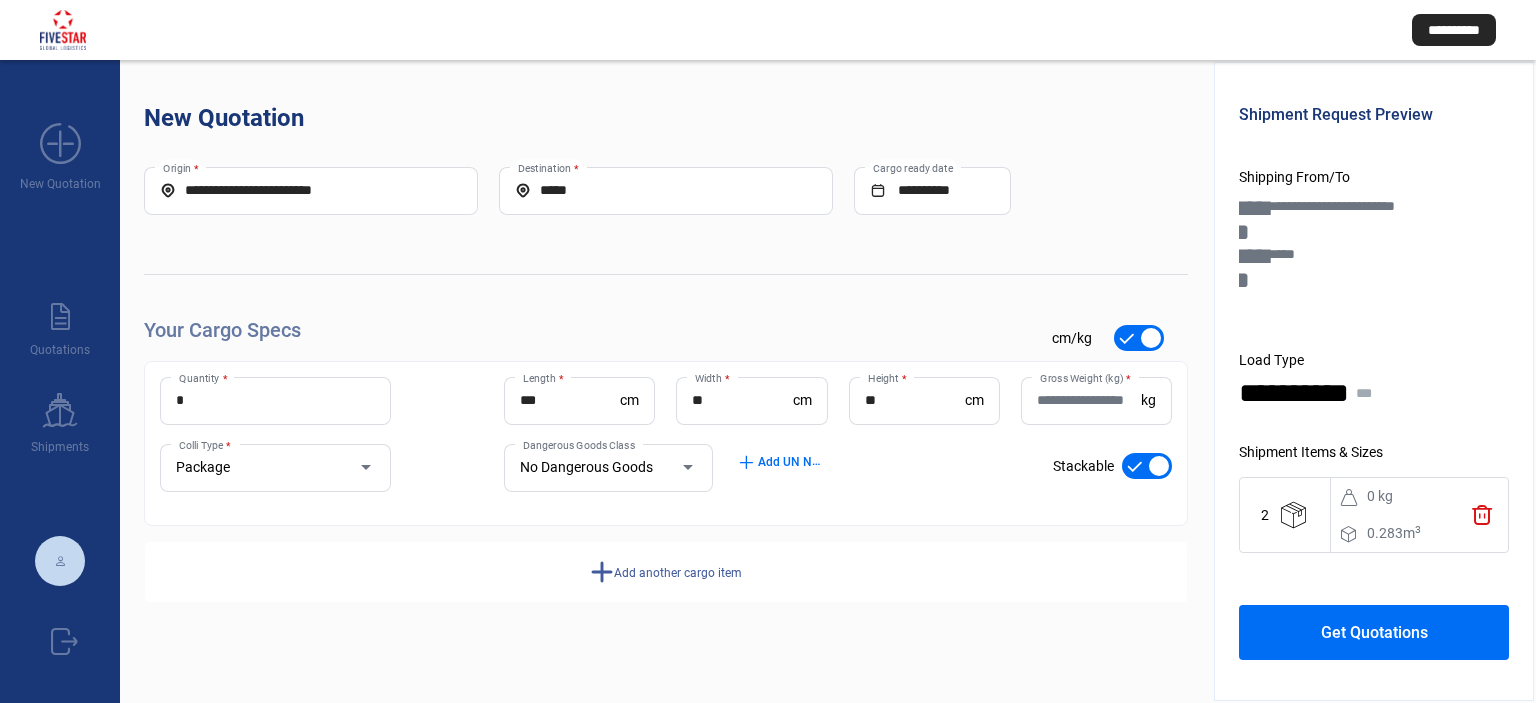 click on "add" at bounding box center [602, 572] 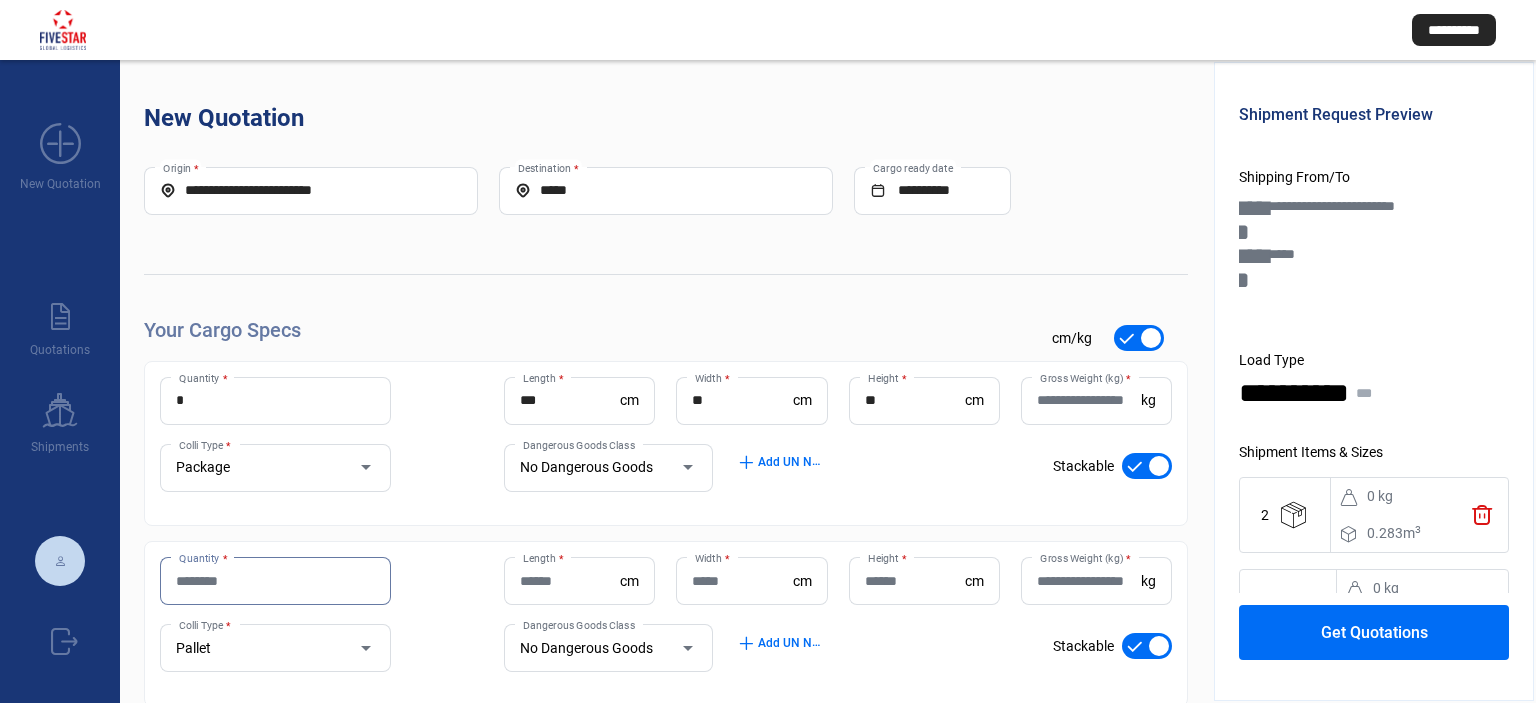 click on "Quantity *" at bounding box center [275, 581] 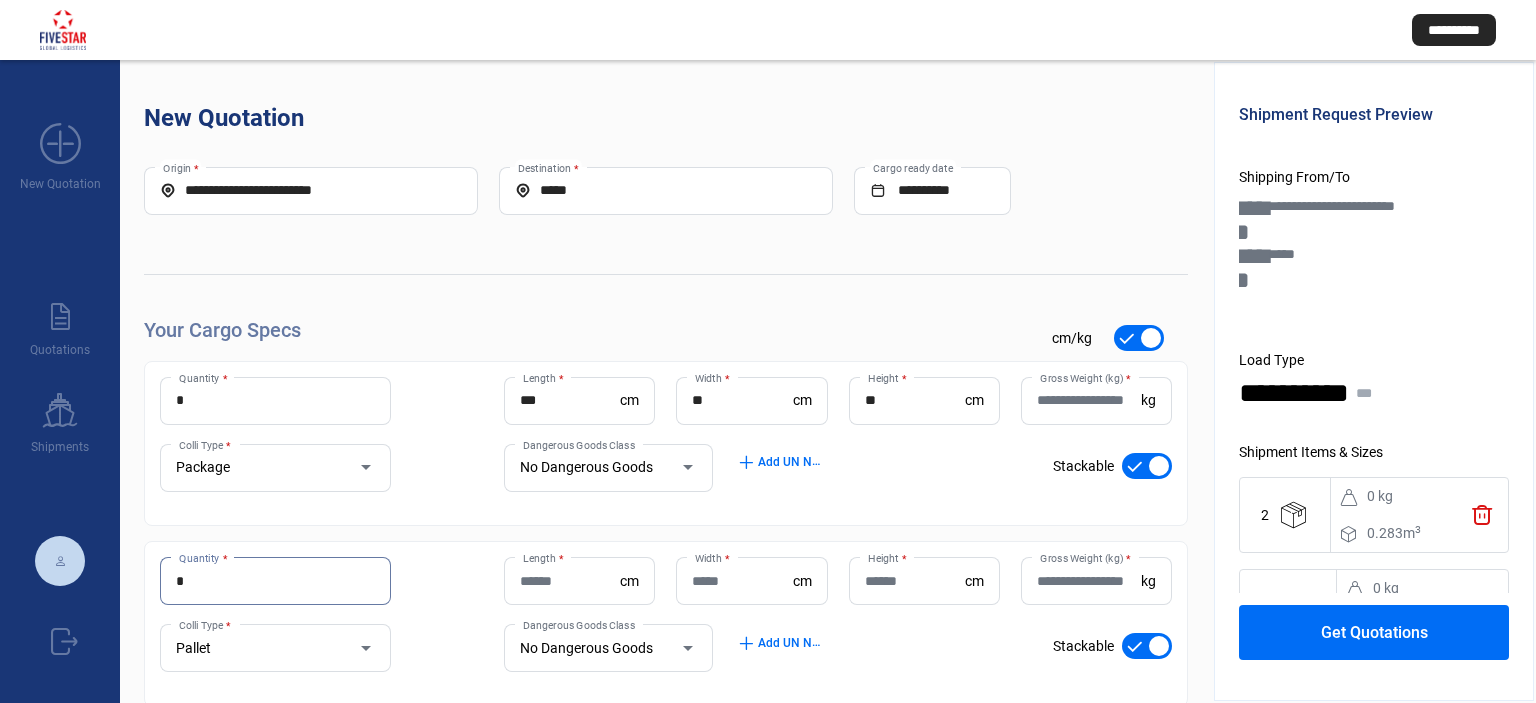 type on "*" 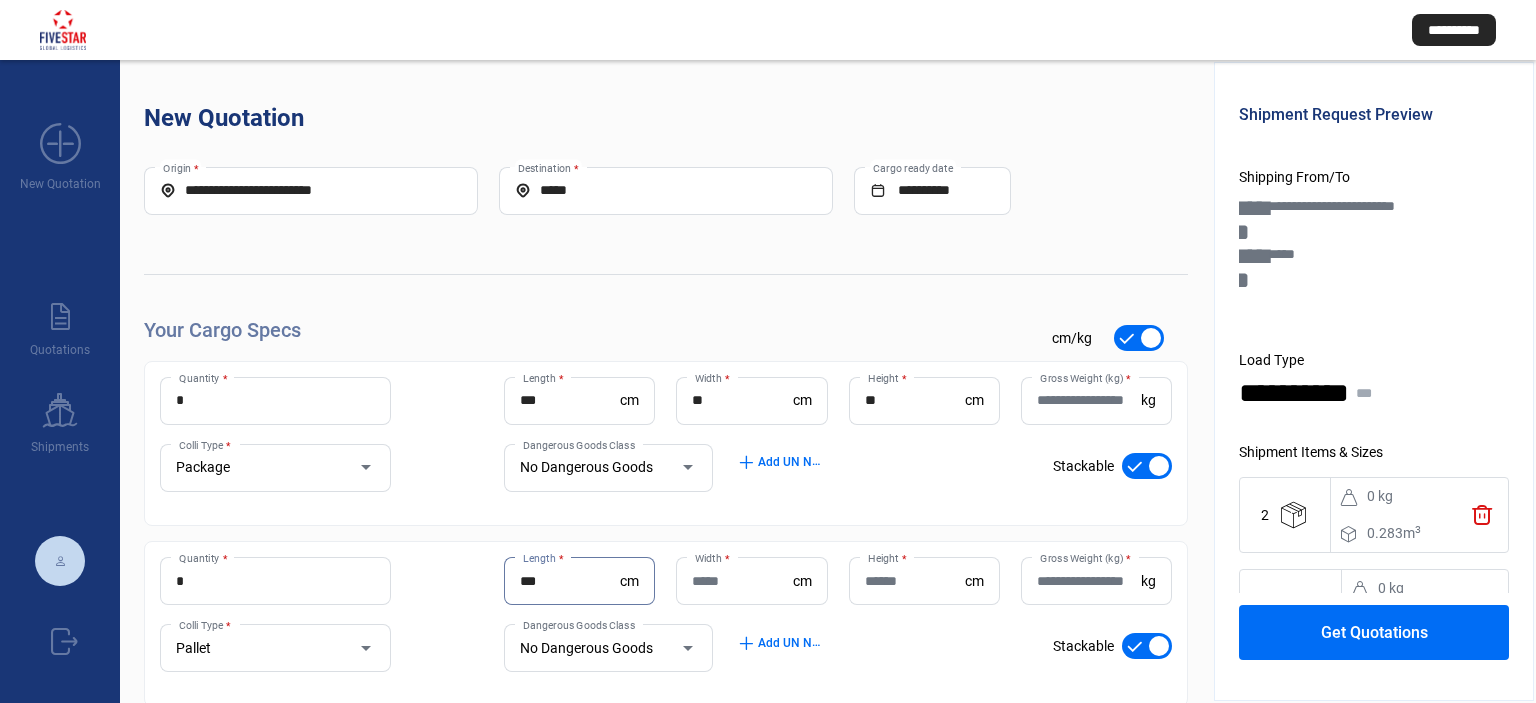 type on "***" 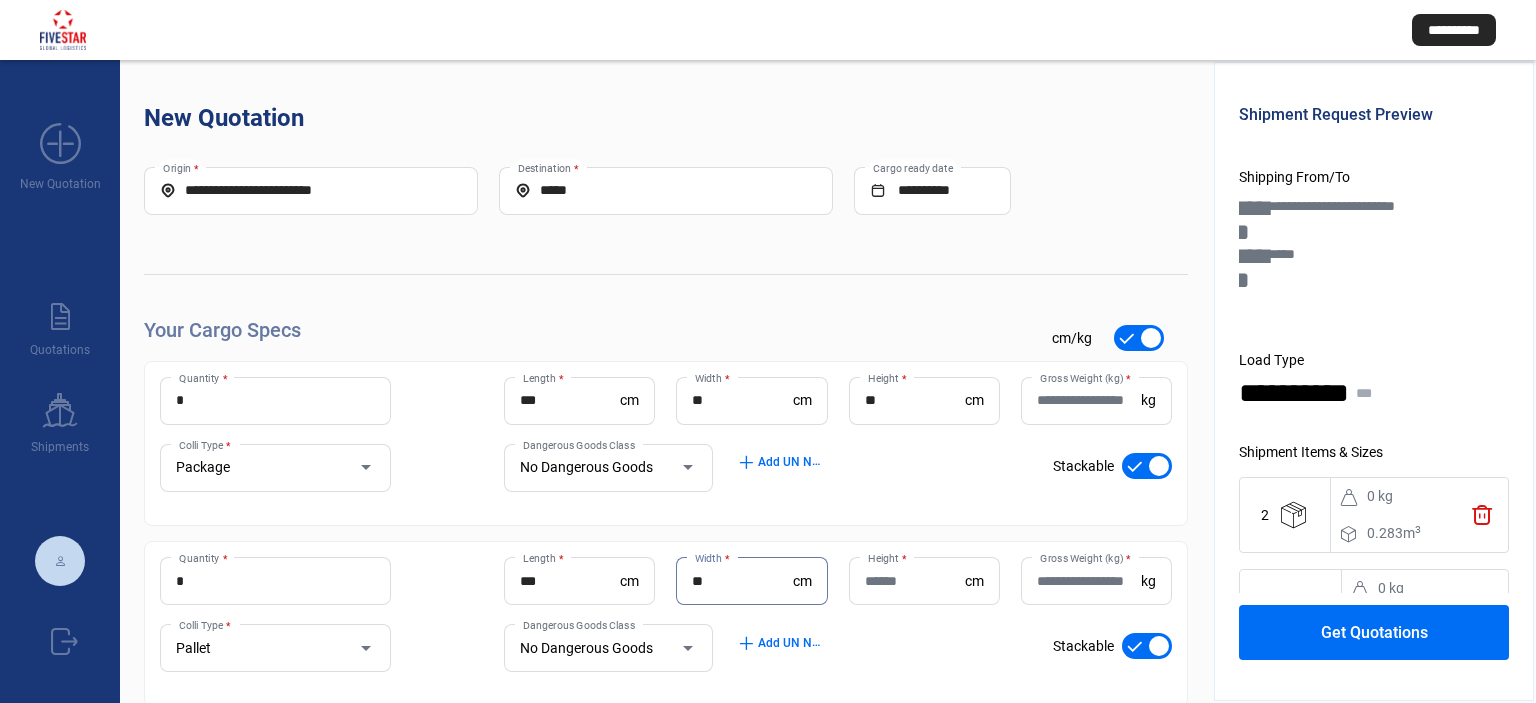 type on "**" 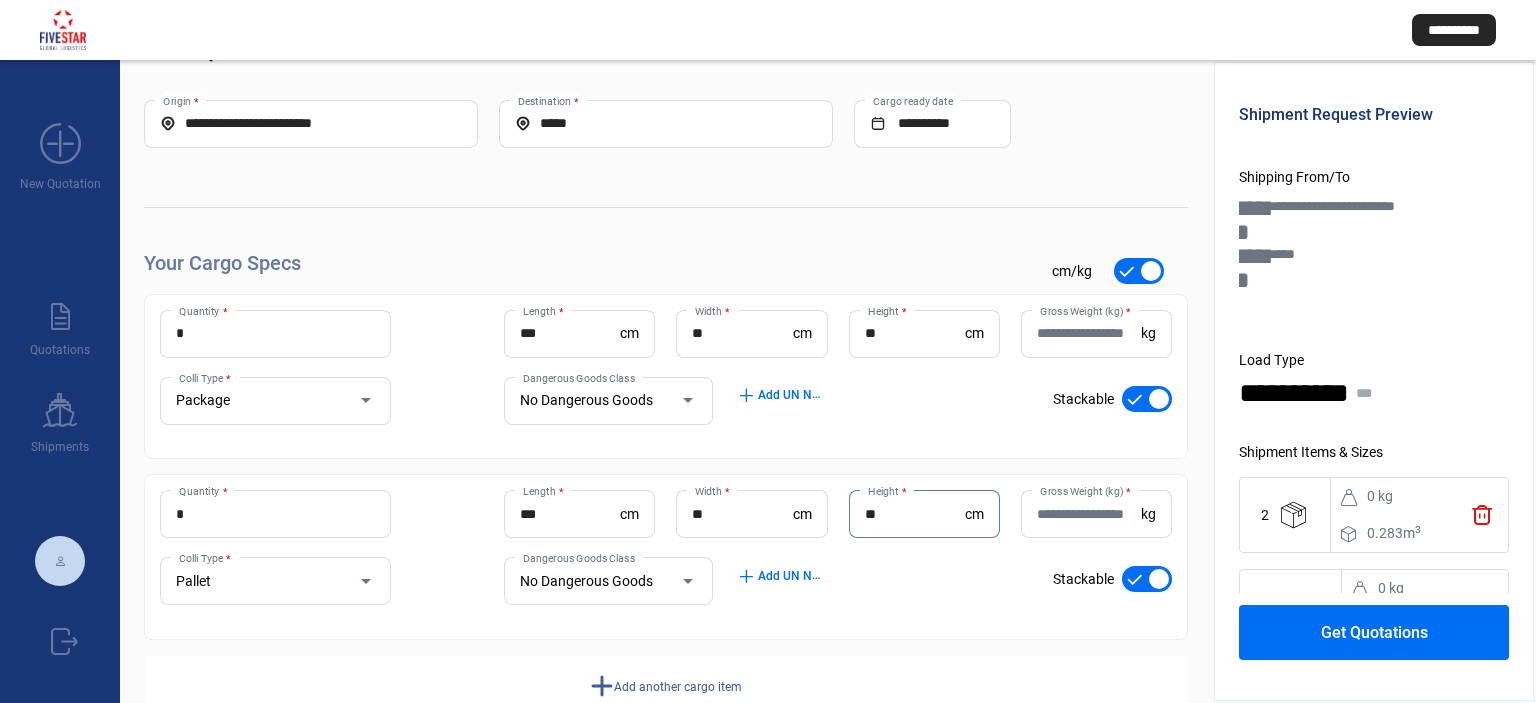 scroll, scrollTop: 120, scrollLeft: 0, axis: vertical 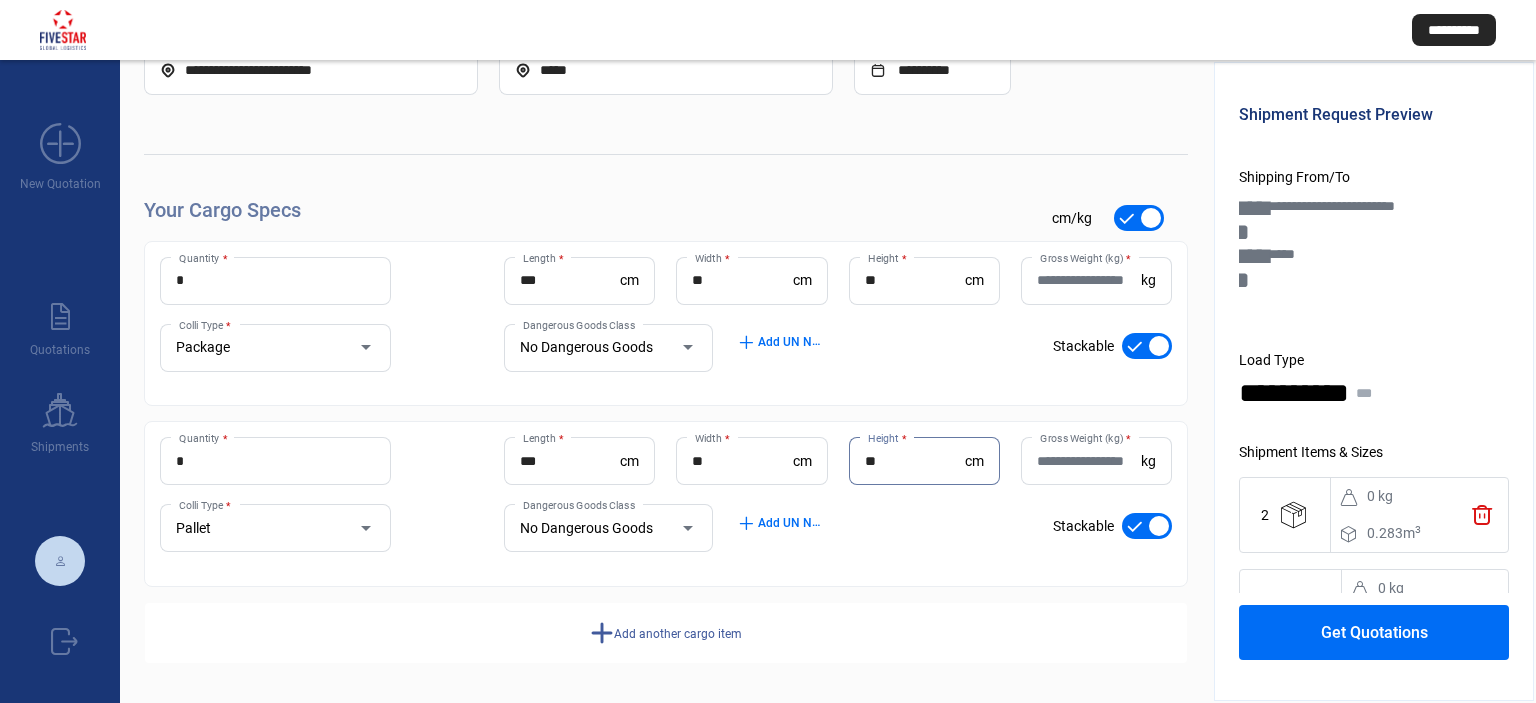 type on "**" 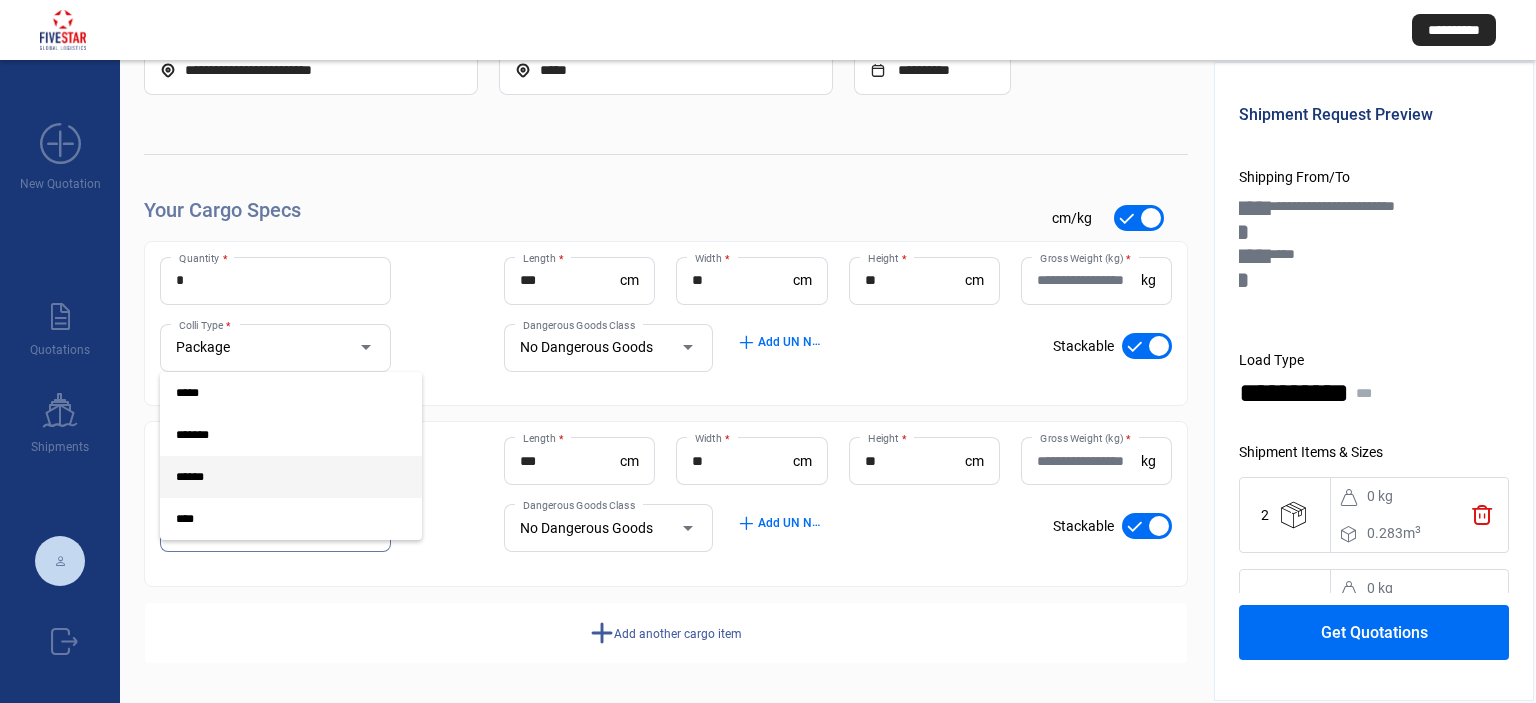 drag, startPoint x: 244, startPoint y: 426, endPoint x: 327, endPoint y: 475, distance: 96.38464 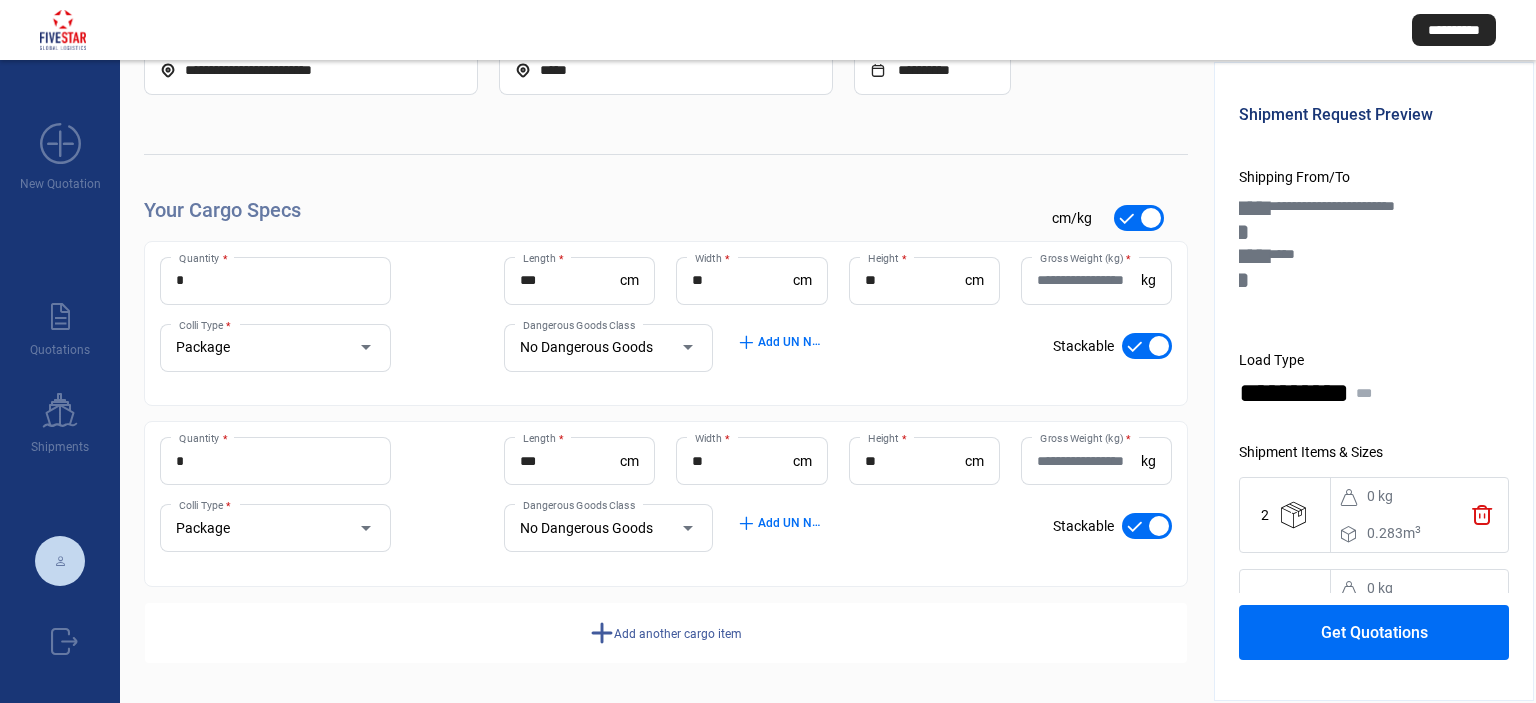 click on "Add another cargo item" at bounding box center (678, 633) 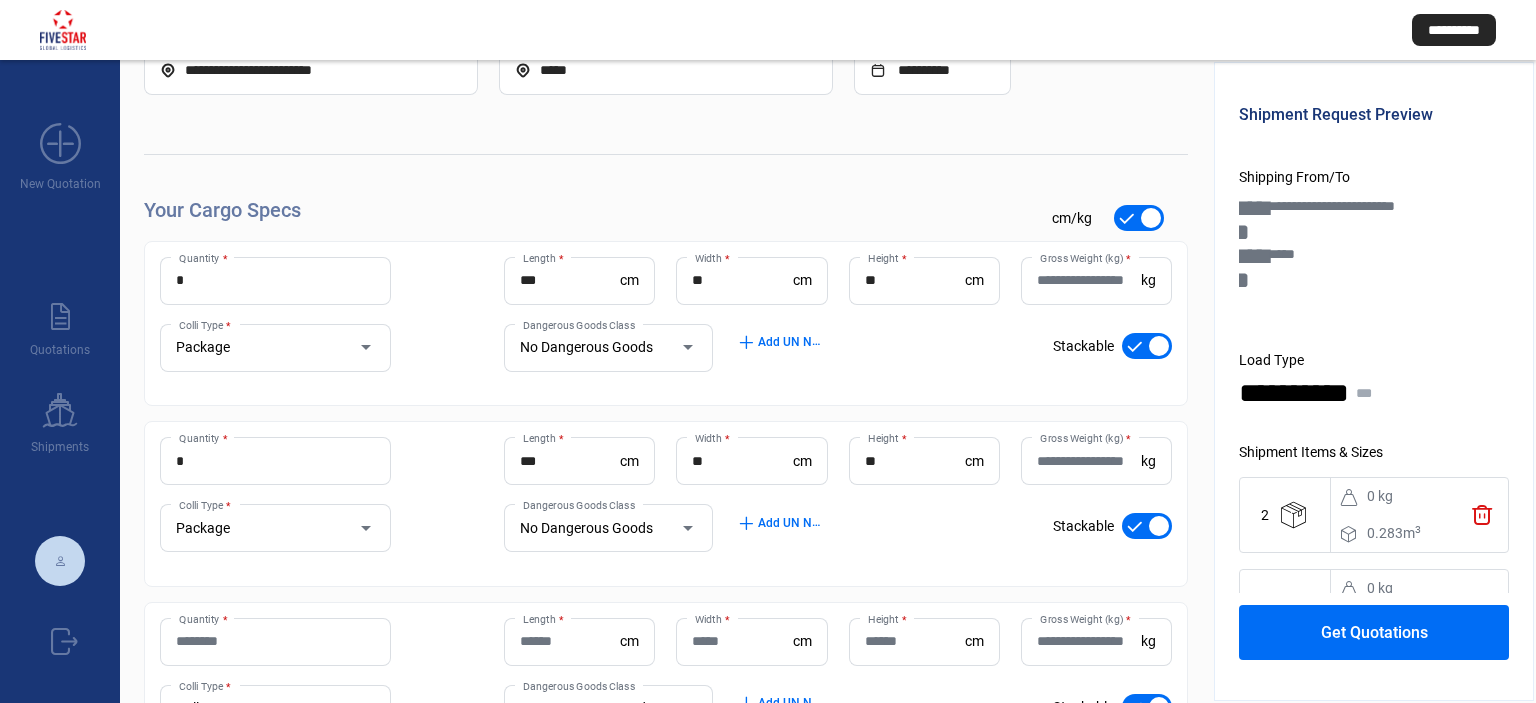 click on "Quantity *" at bounding box center (275, 641) 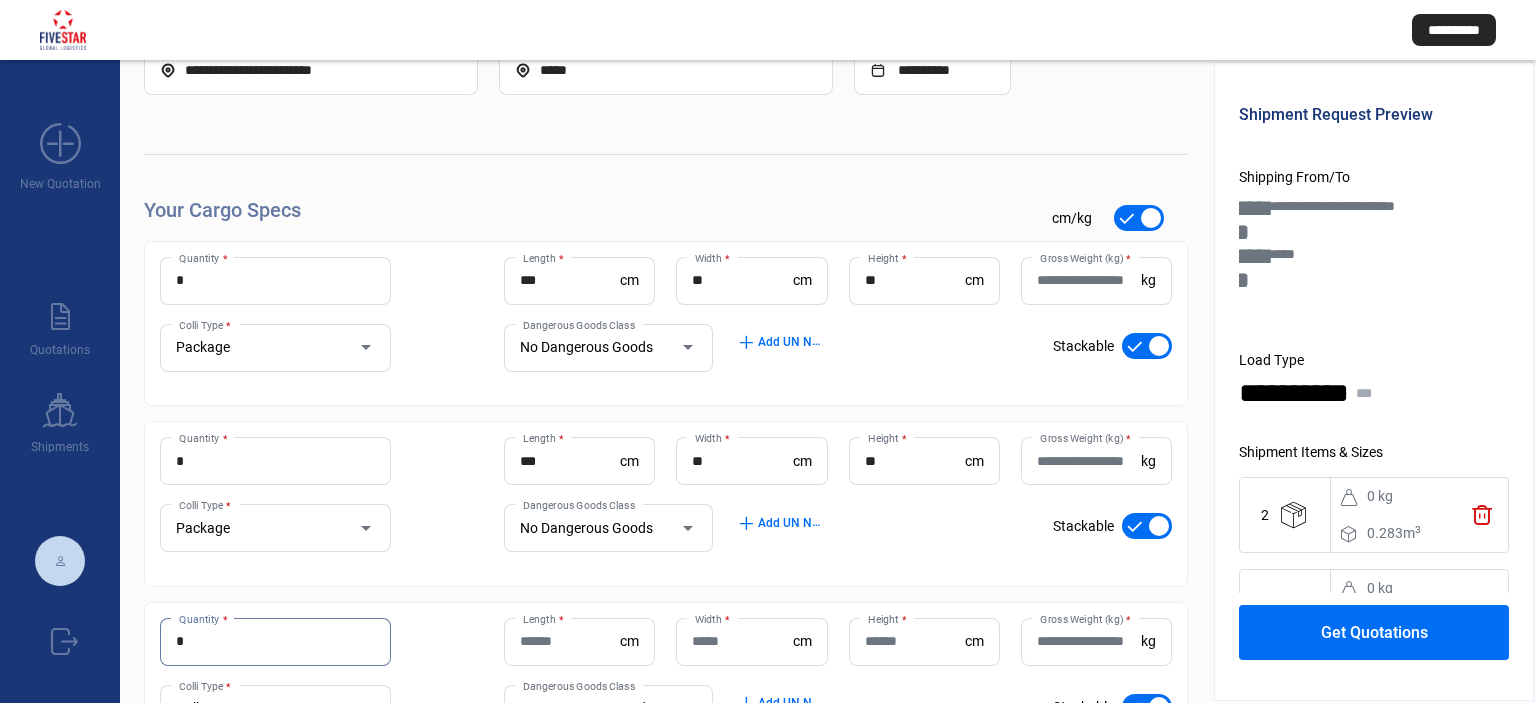 type on "*" 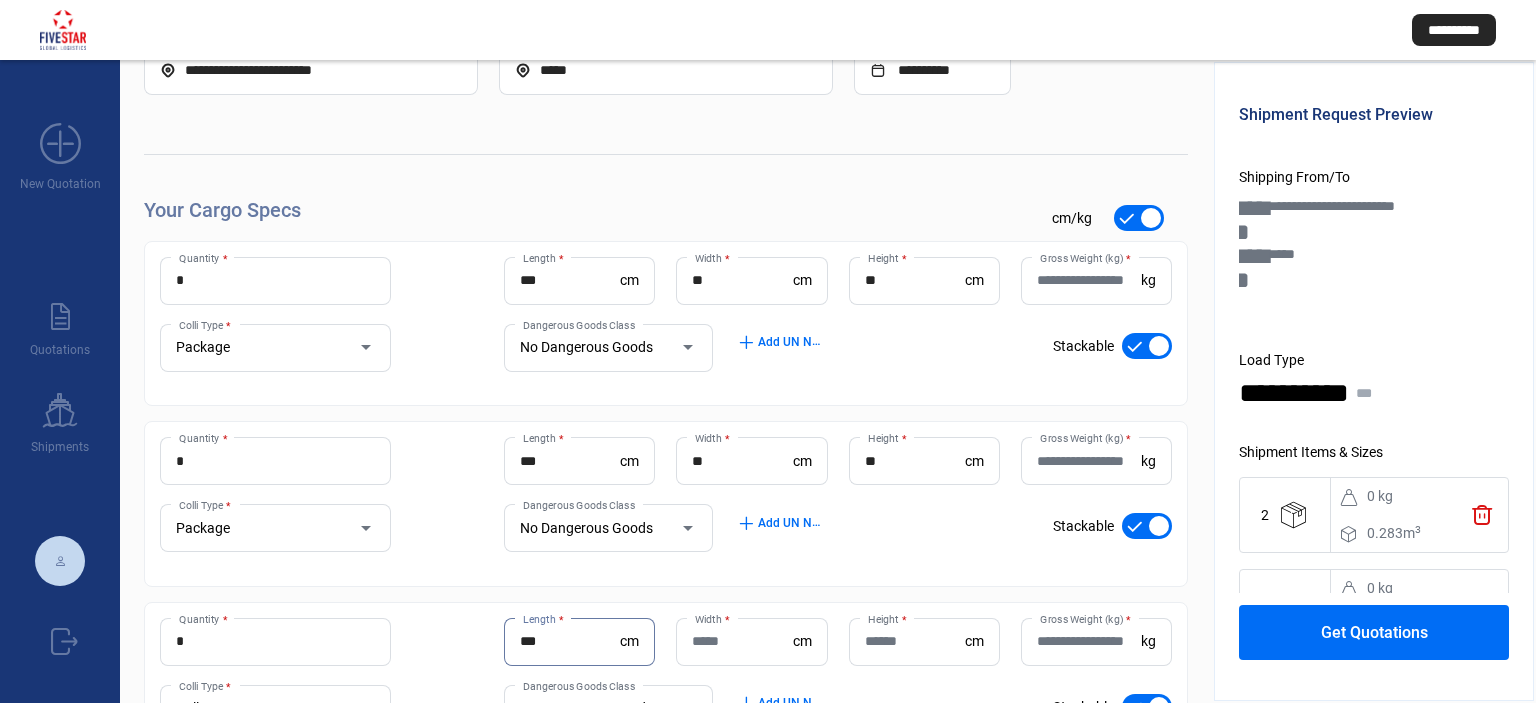 type on "***" 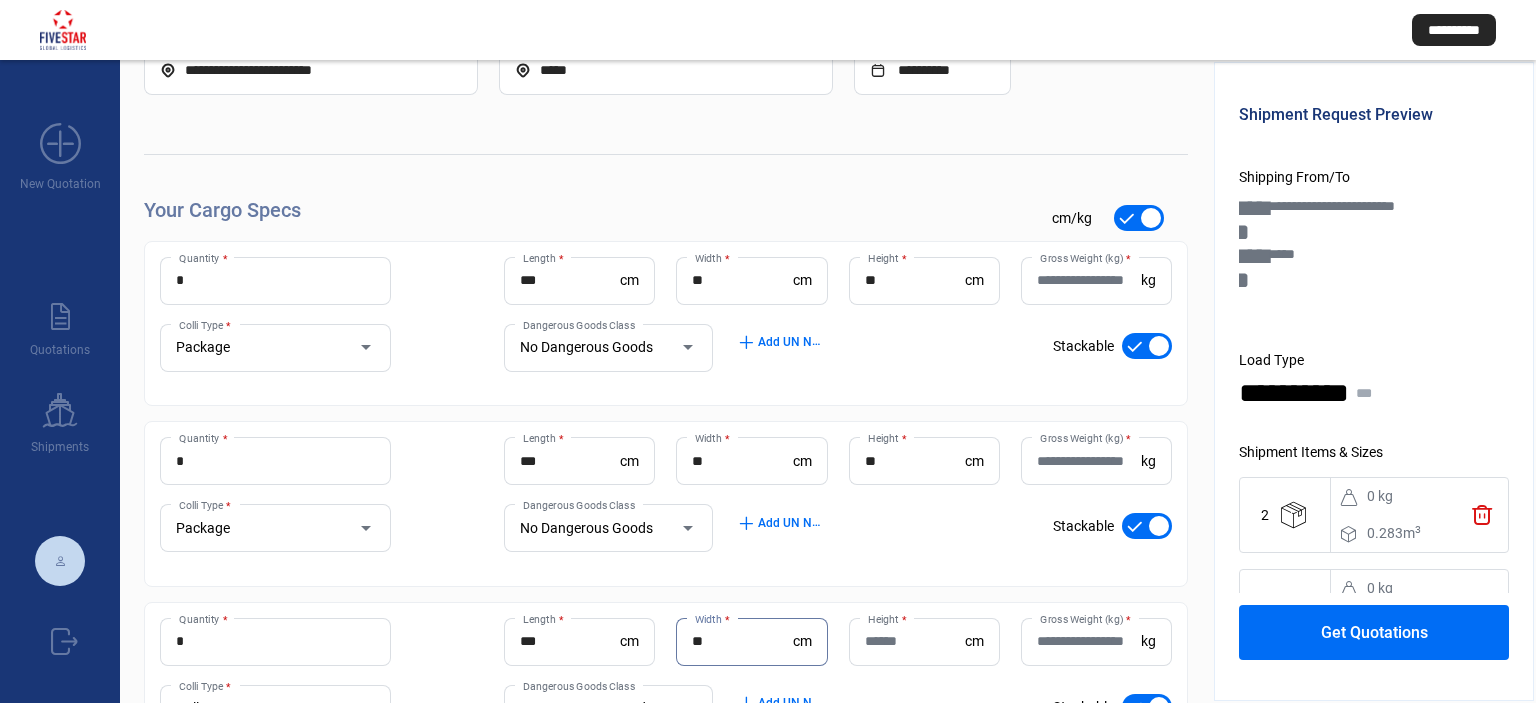 type on "**" 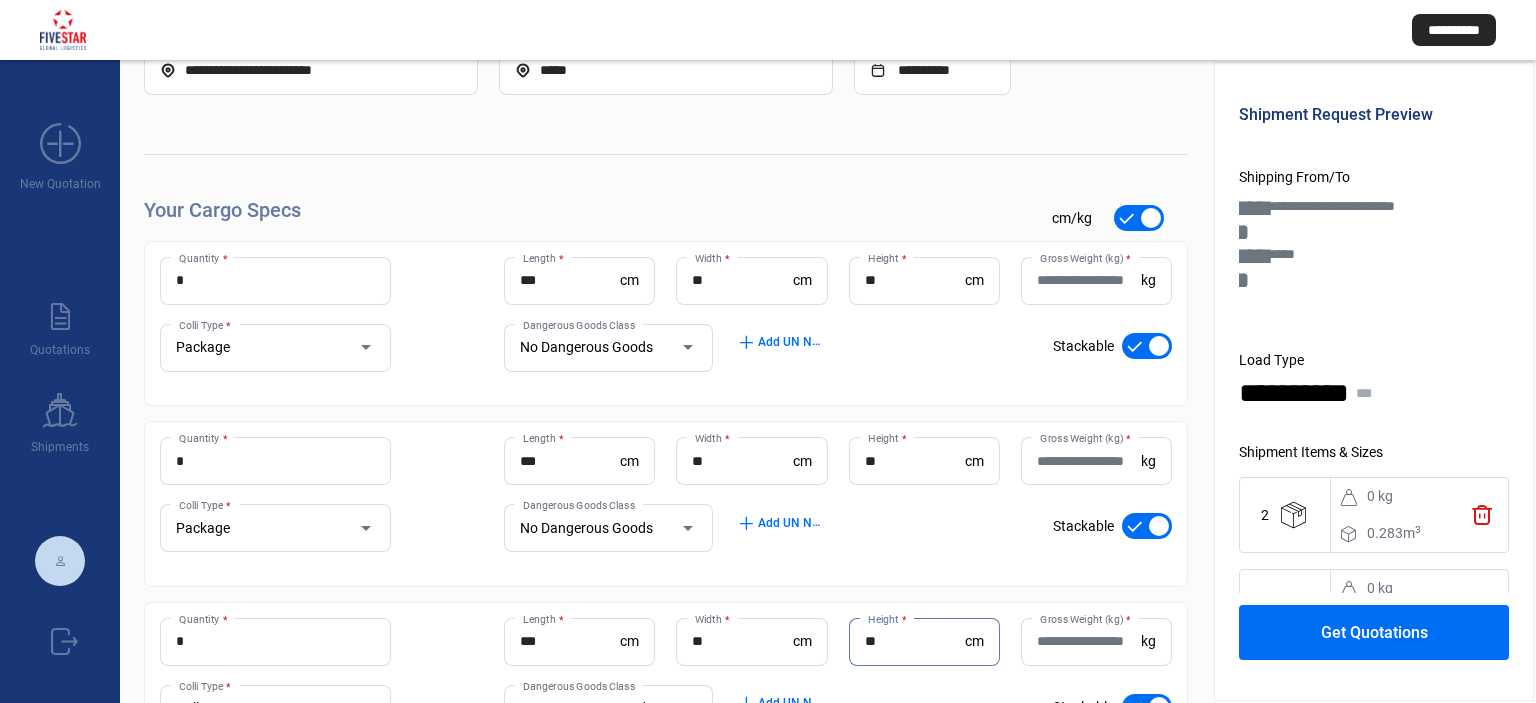 type on "**" 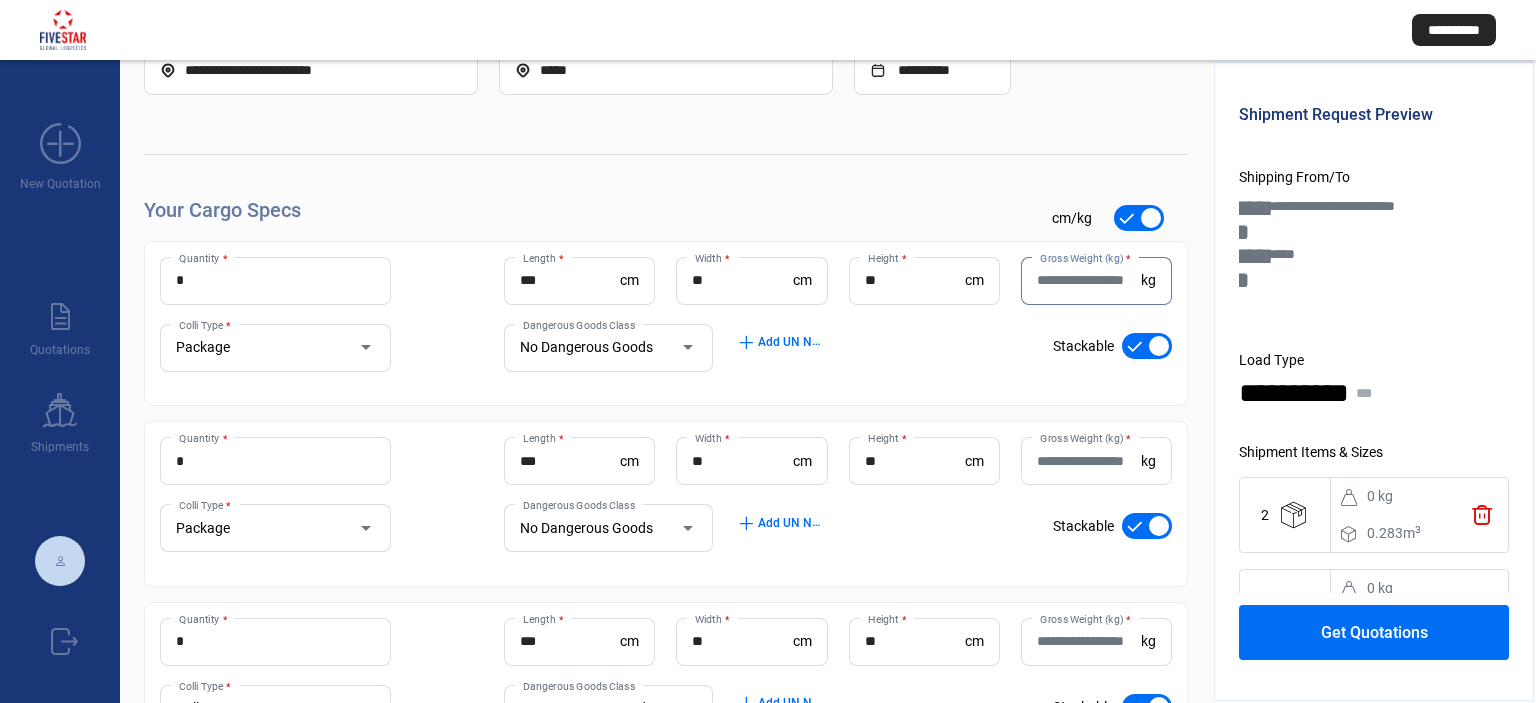 click on "Gross Weight (kg)  *" at bounding box center [1089, 280] 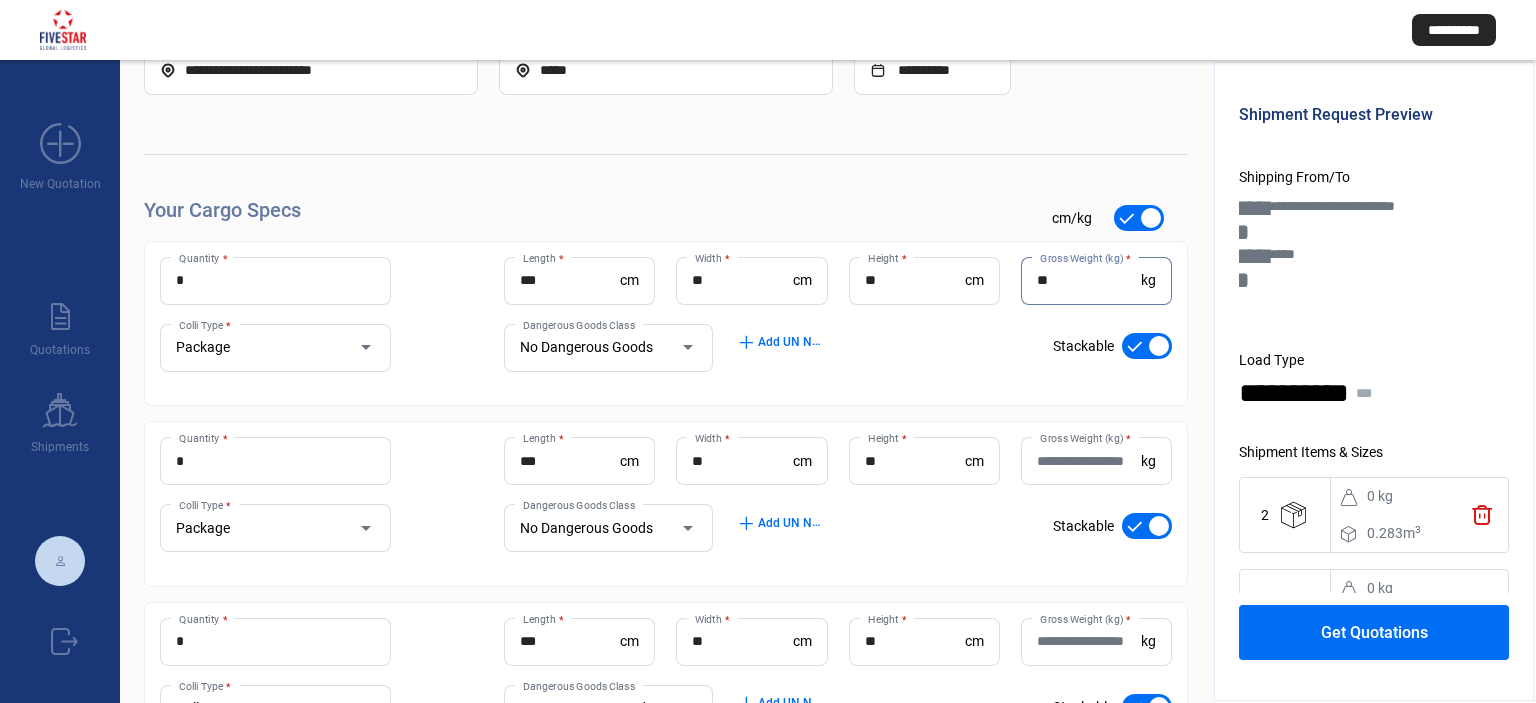 type on "**" 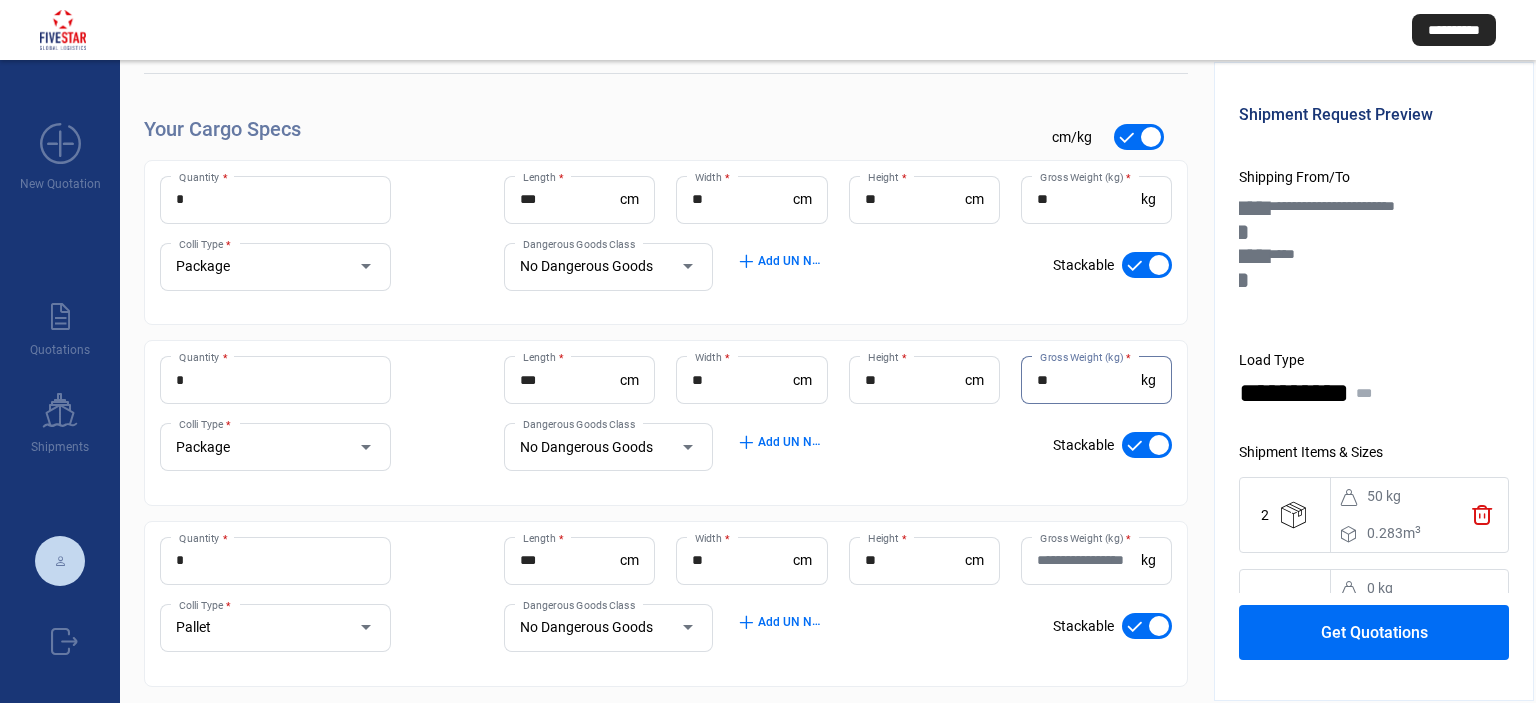 scroll, scrollTop: 300, scrollLeft: 0, axis: vertical 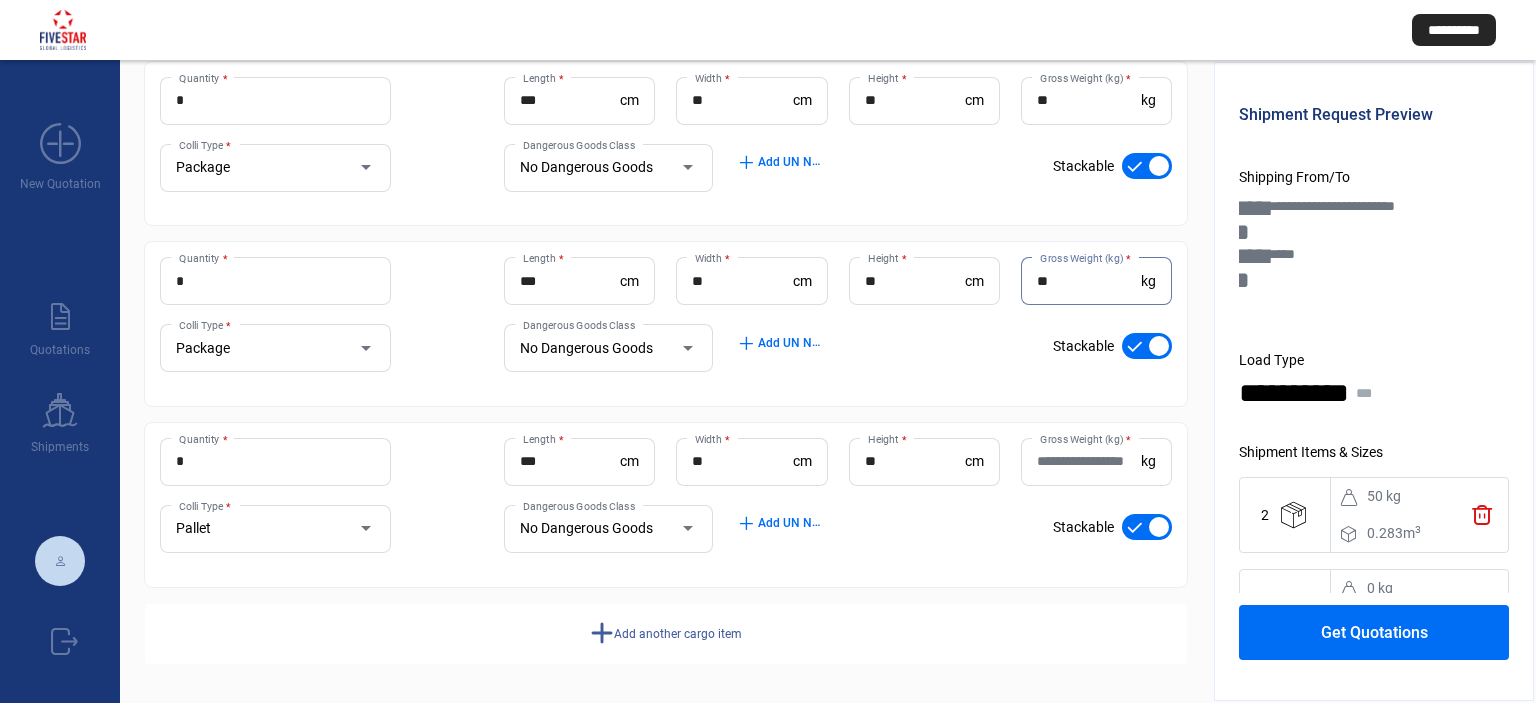 type on "**" 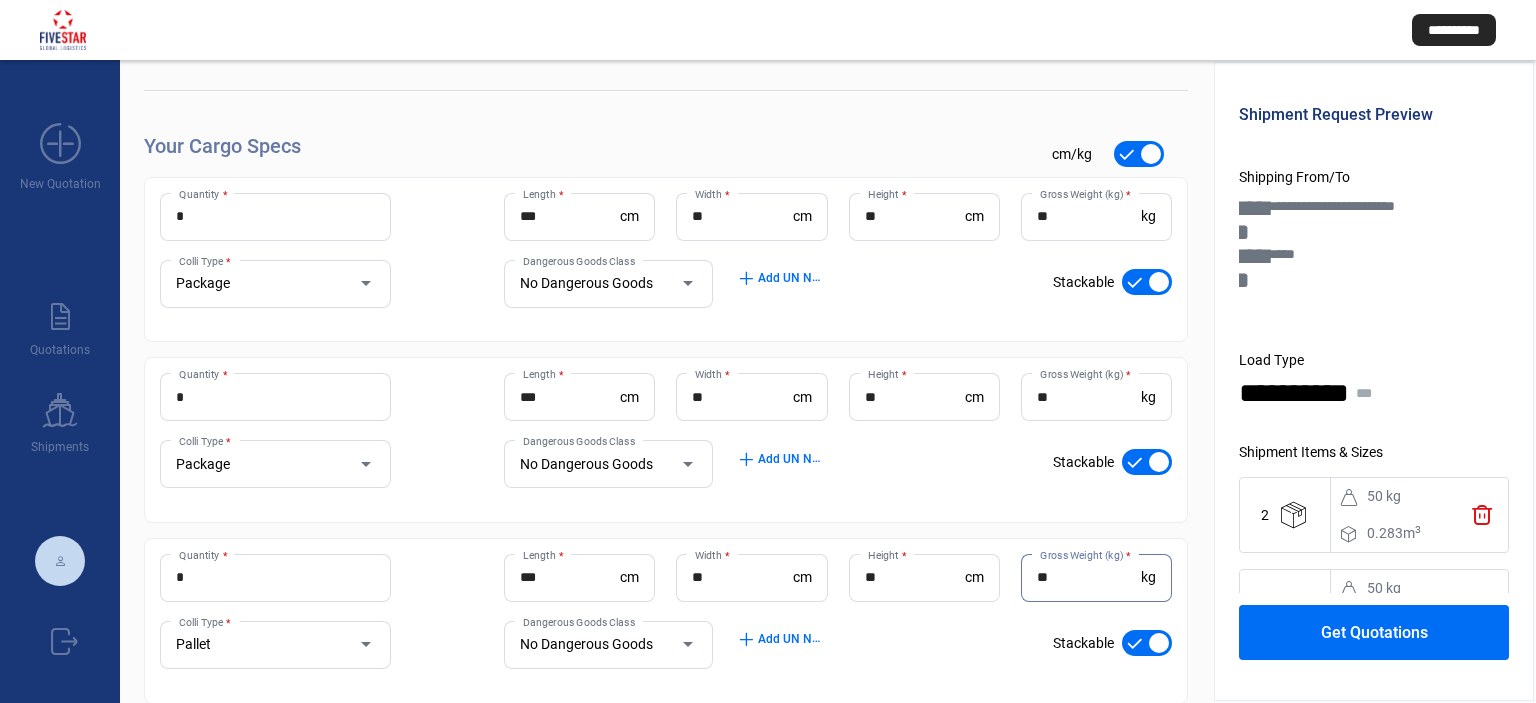scroll, scrollTop: 300, scrollLeft: 0, axis: vertical 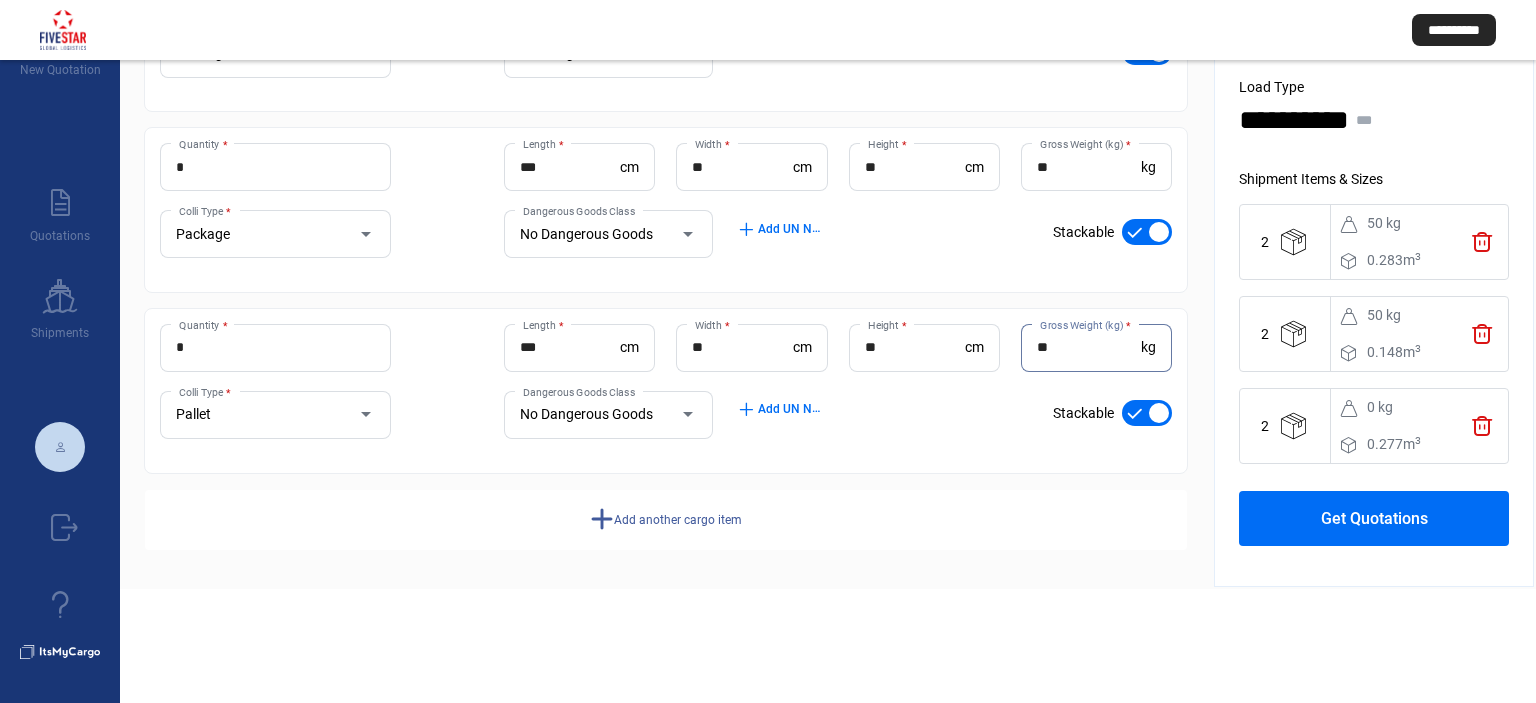 type on "**" 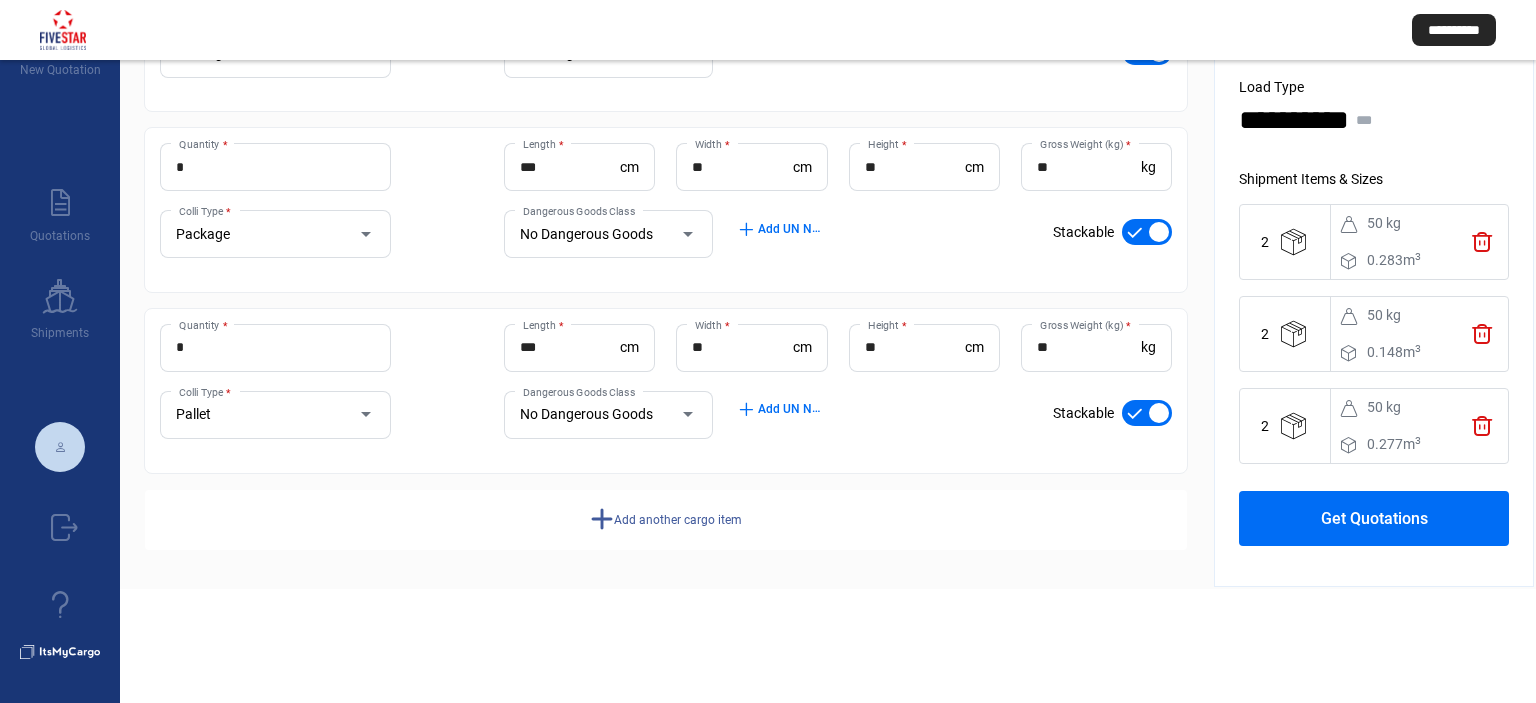 click on "Get Quotations" at bounding box center [1374, 518] 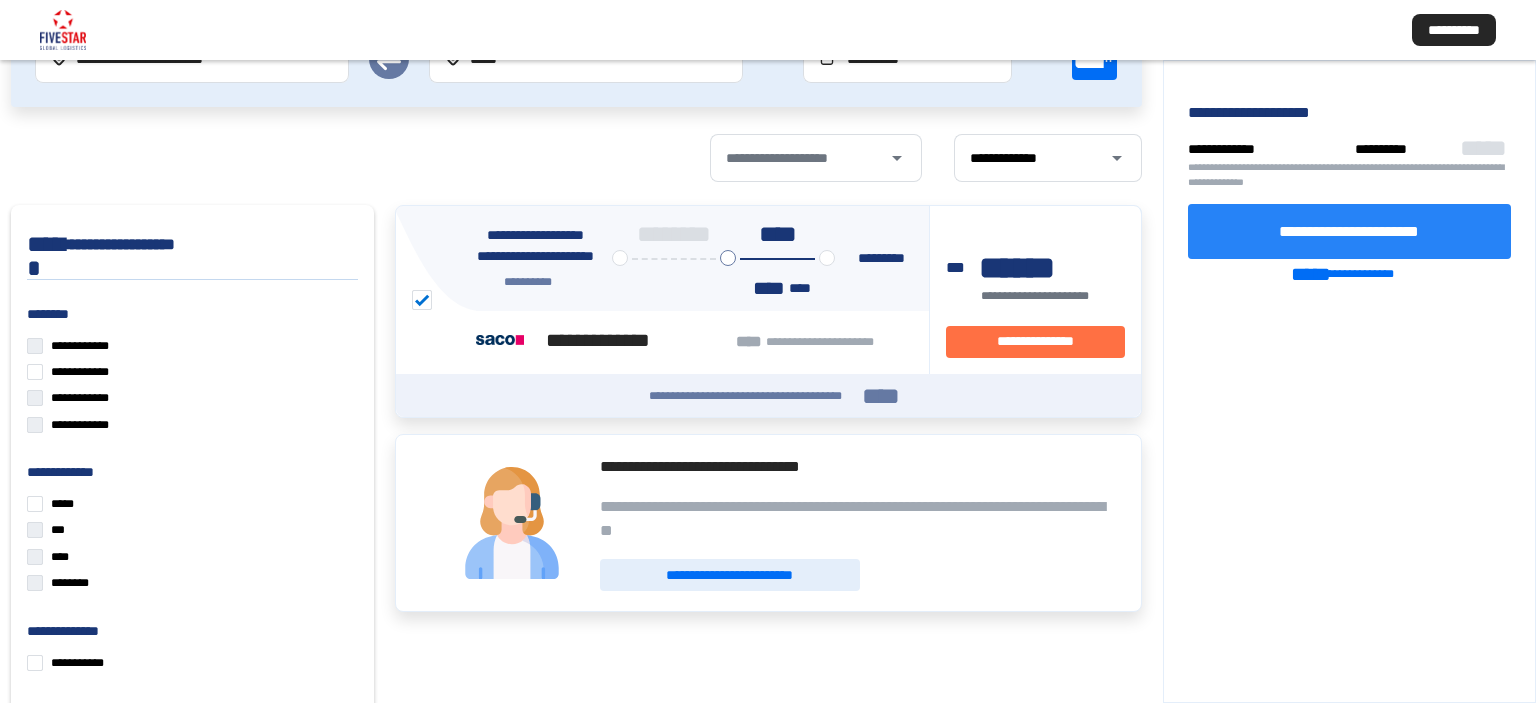 click on "**********" at bounding box center (1349, 230) 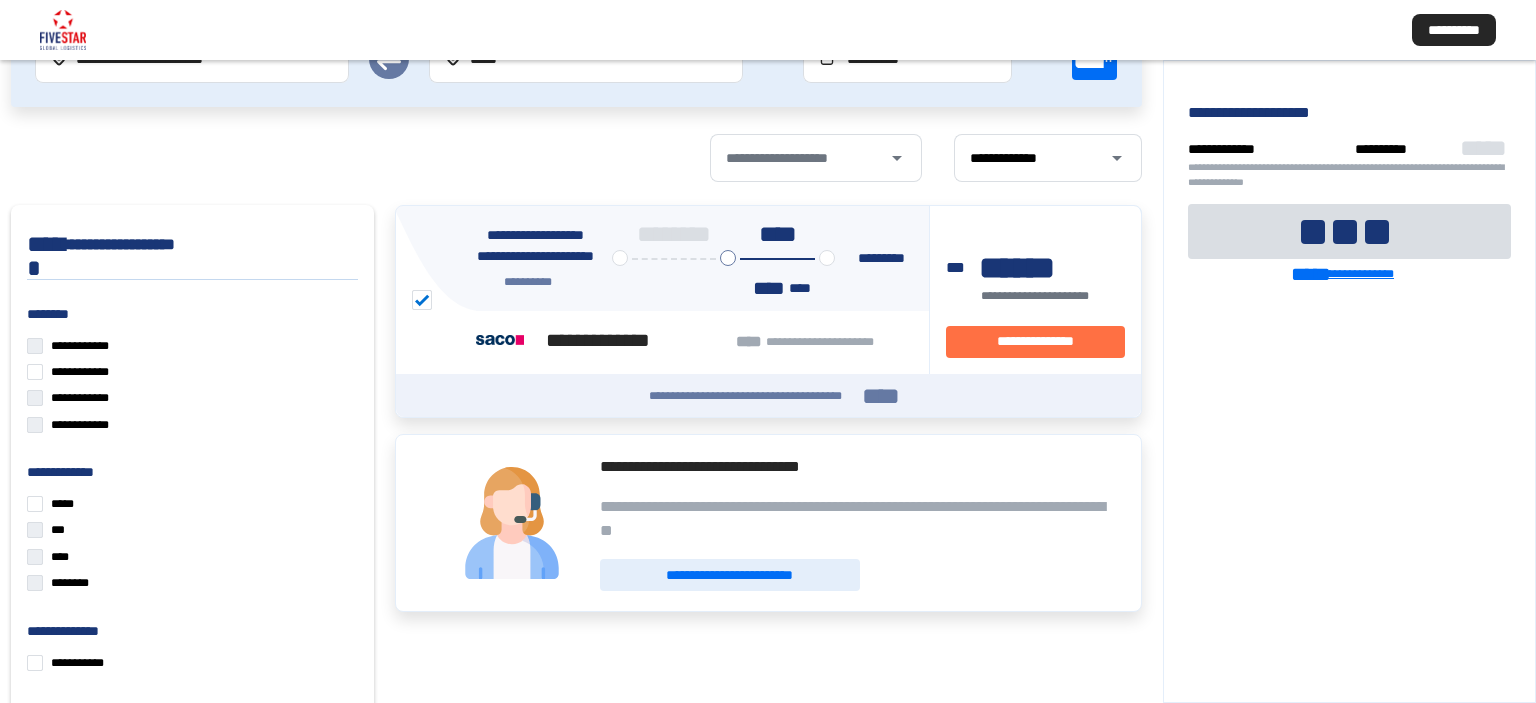 click on "**********" at bounding box center (1362, 274) 